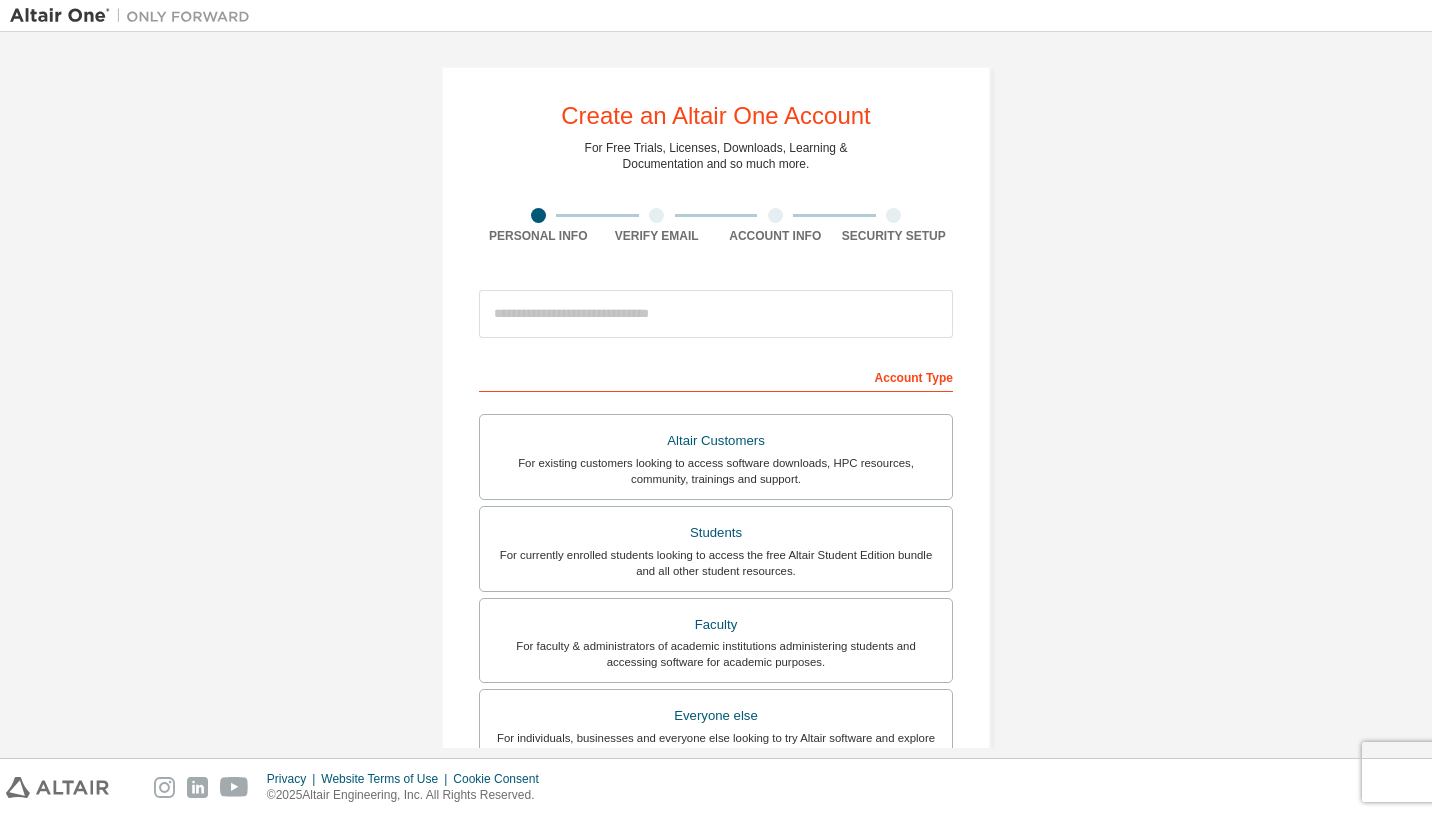 scroll, scrollTop: 0, scrollLeft: 0, axis: both 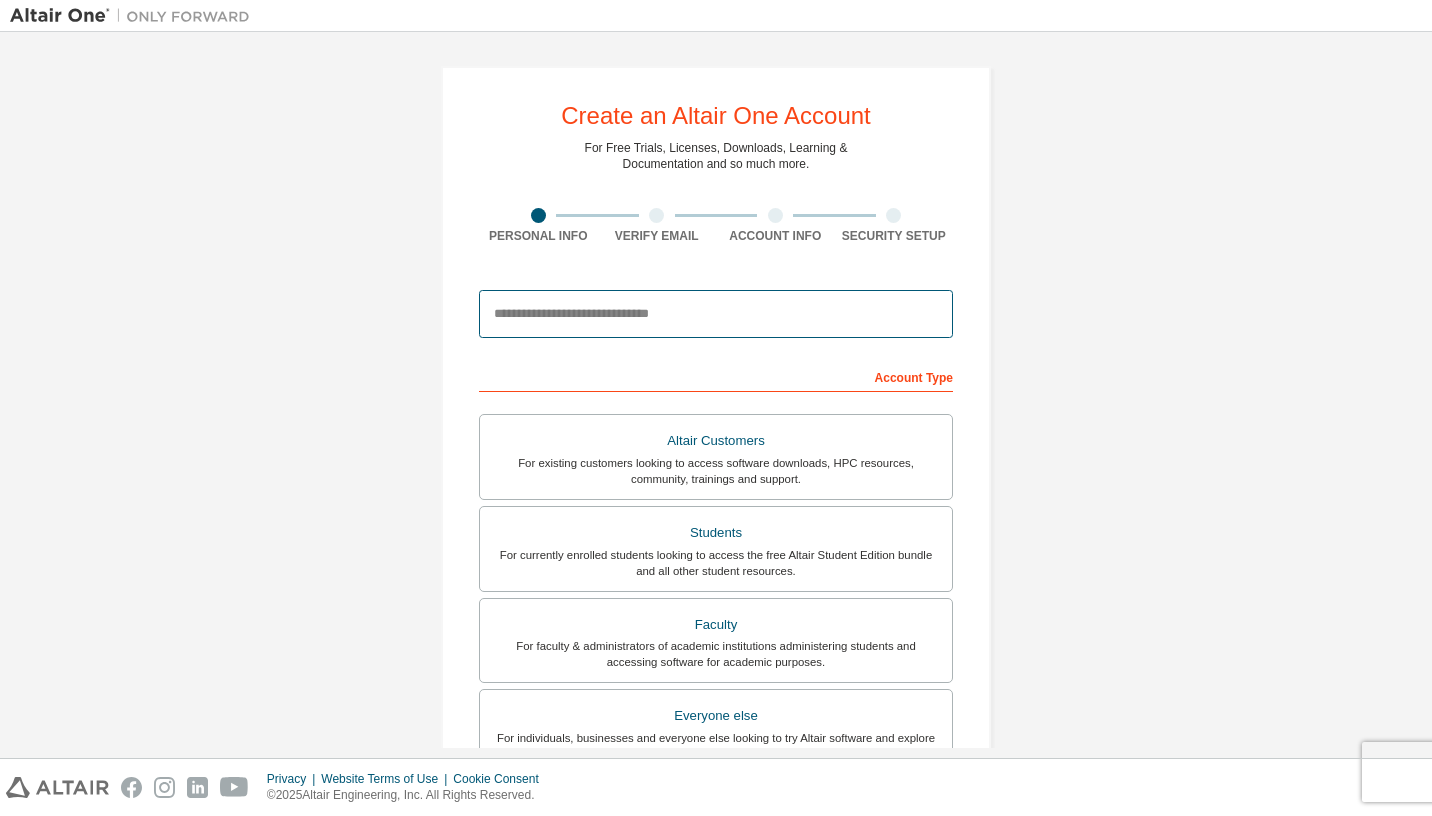 click at bounding box center [716, 314] 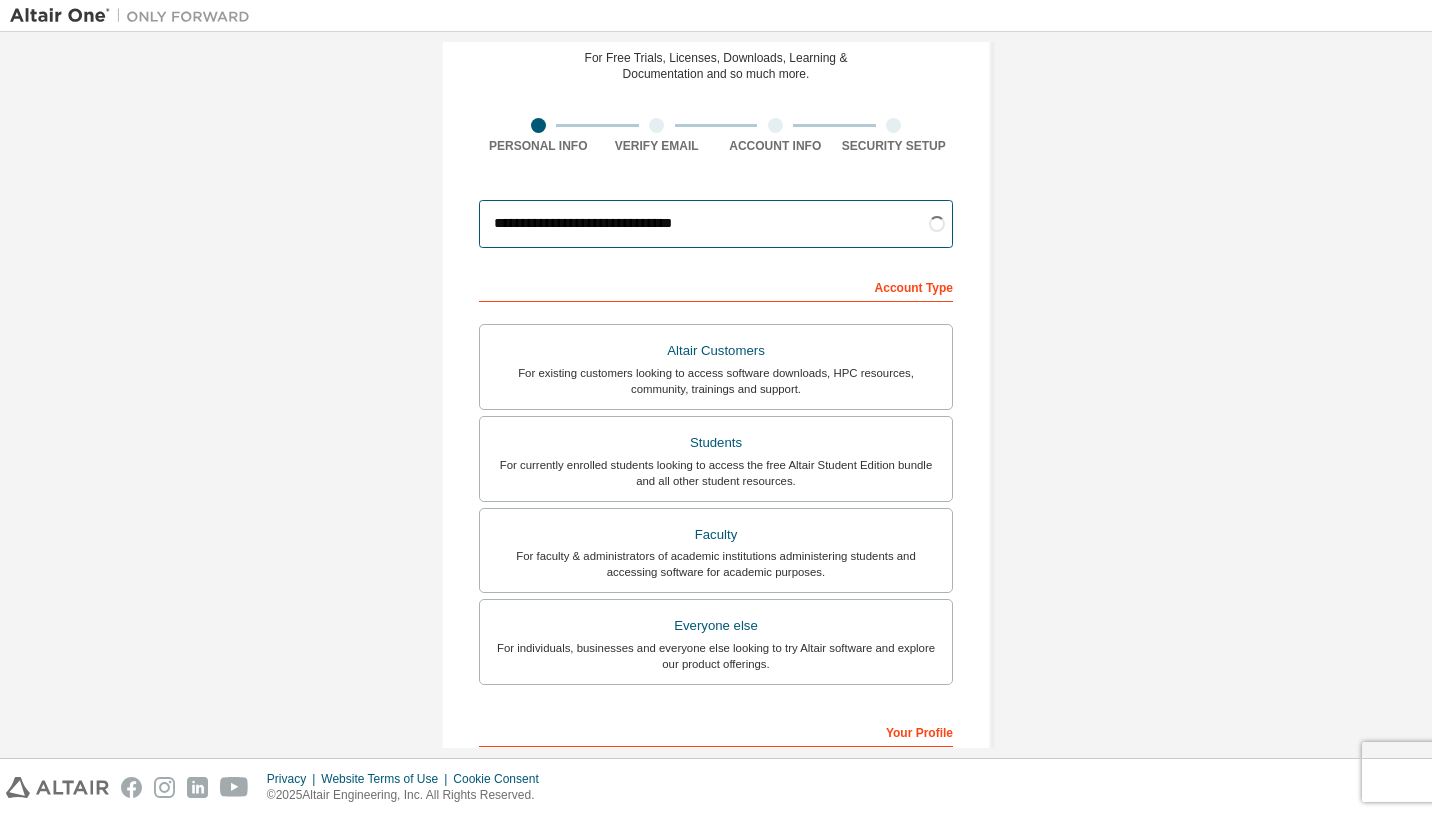 scroll, scrollTop: 107, scrollLeft: 0, axis: vertical 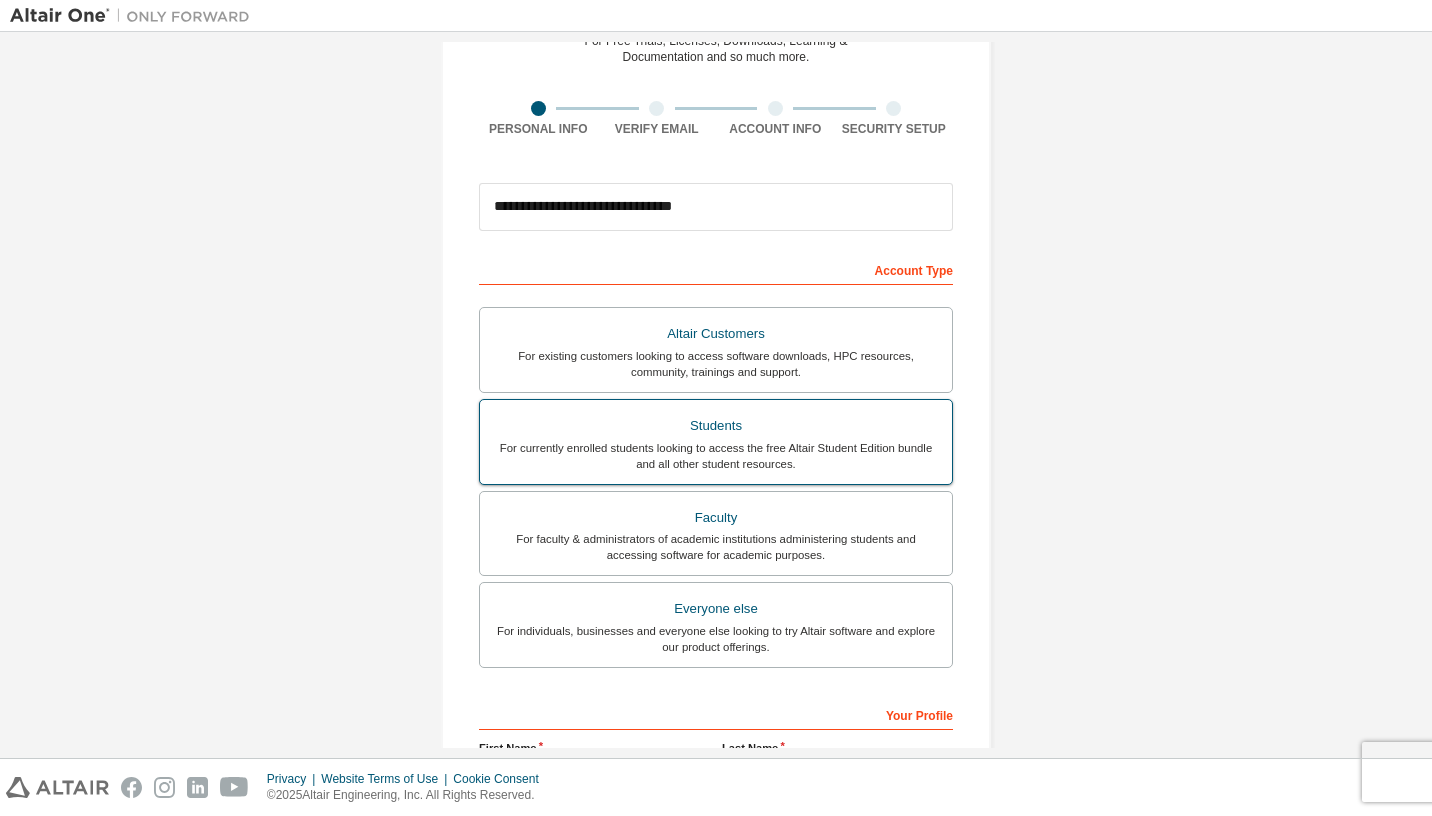 click on "For currently enrolled students looking to access the free Altair Student Edition bundle and all other student resources." at bounding box center [716, 456] 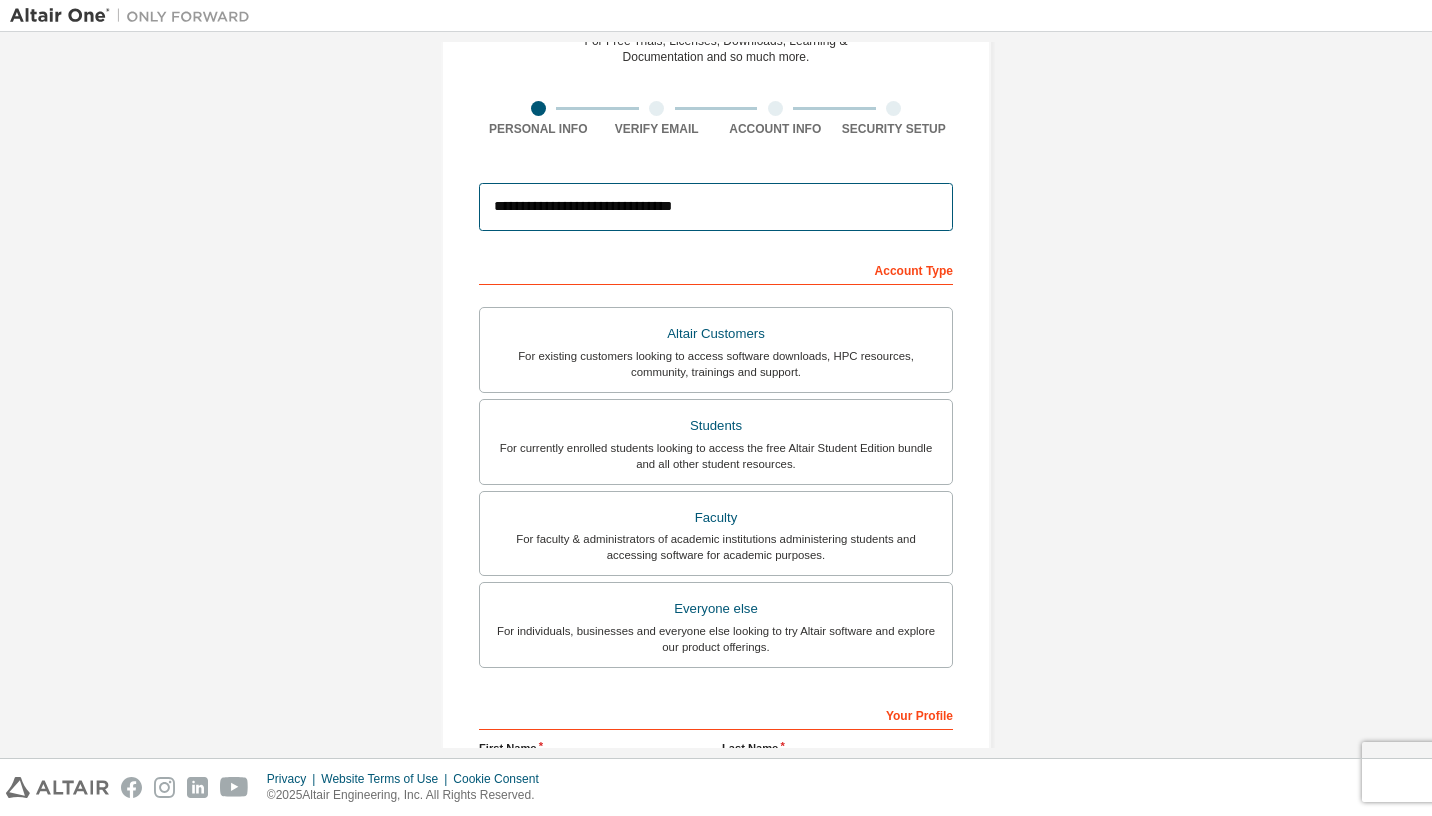 click on "**********" at bounding box center (716, 207) 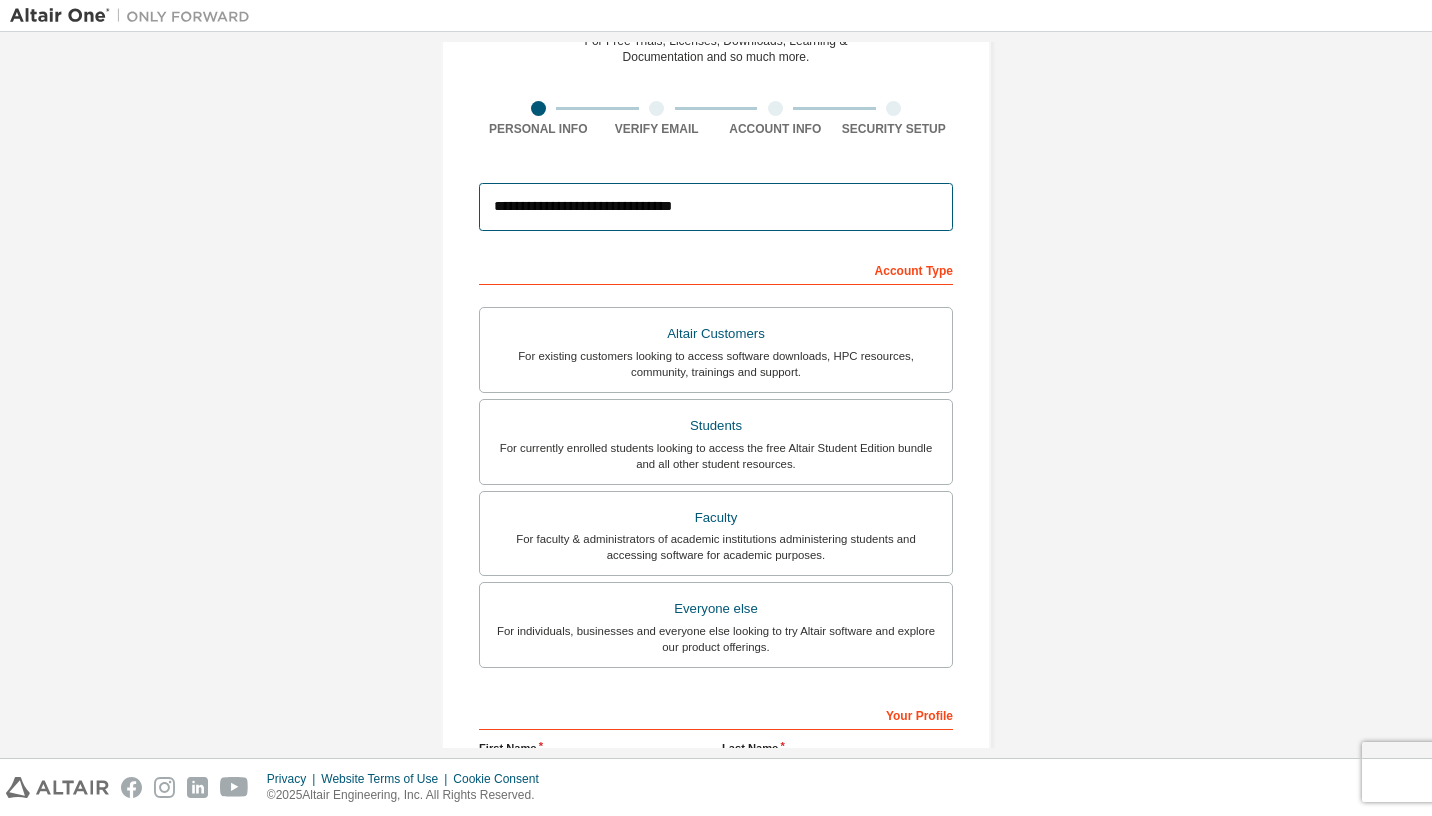 click on "**********" at bounding box center [716, 207] 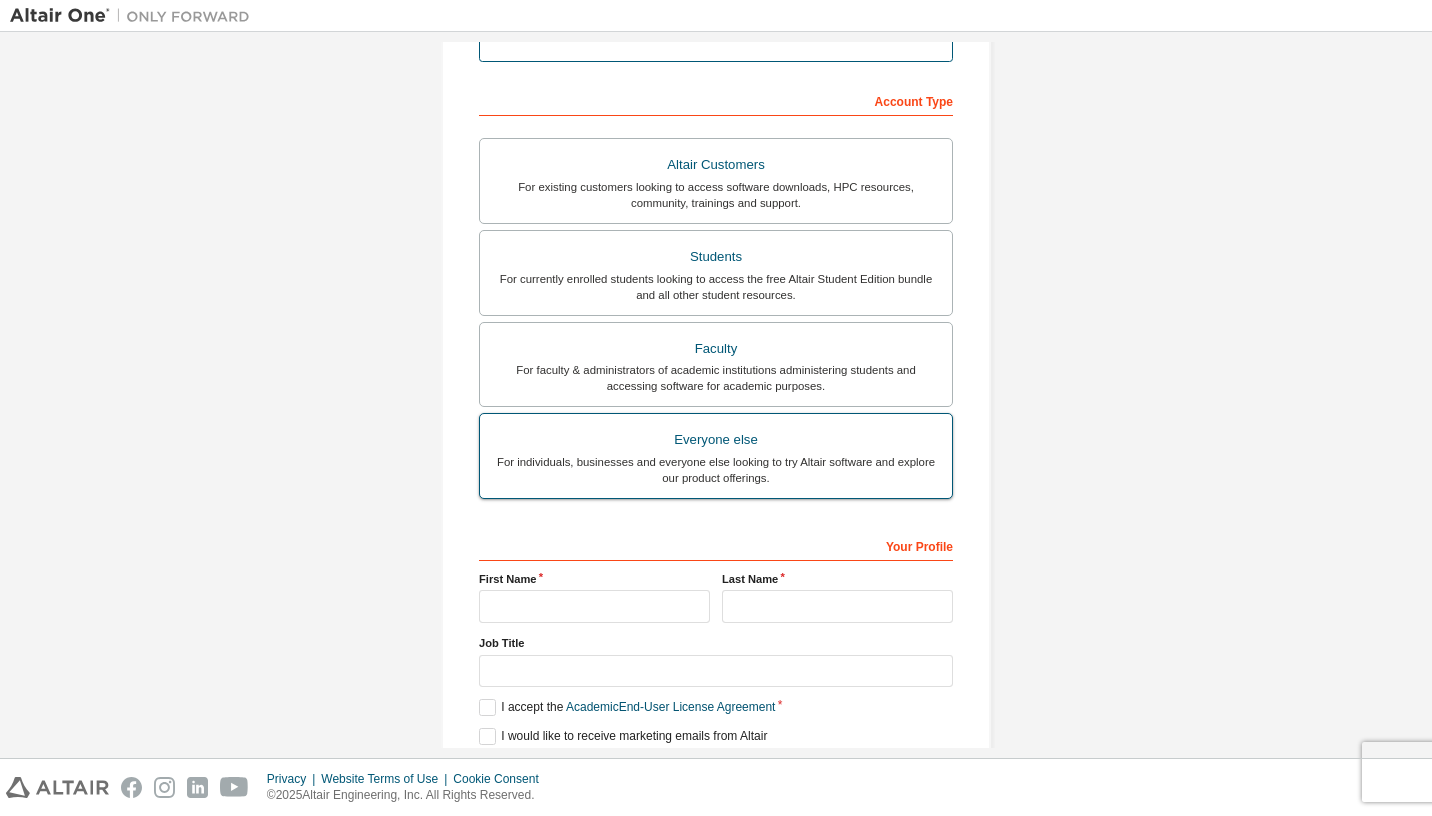scroll, scrollTop: 353, scrollLeft: 0, axis: vertical 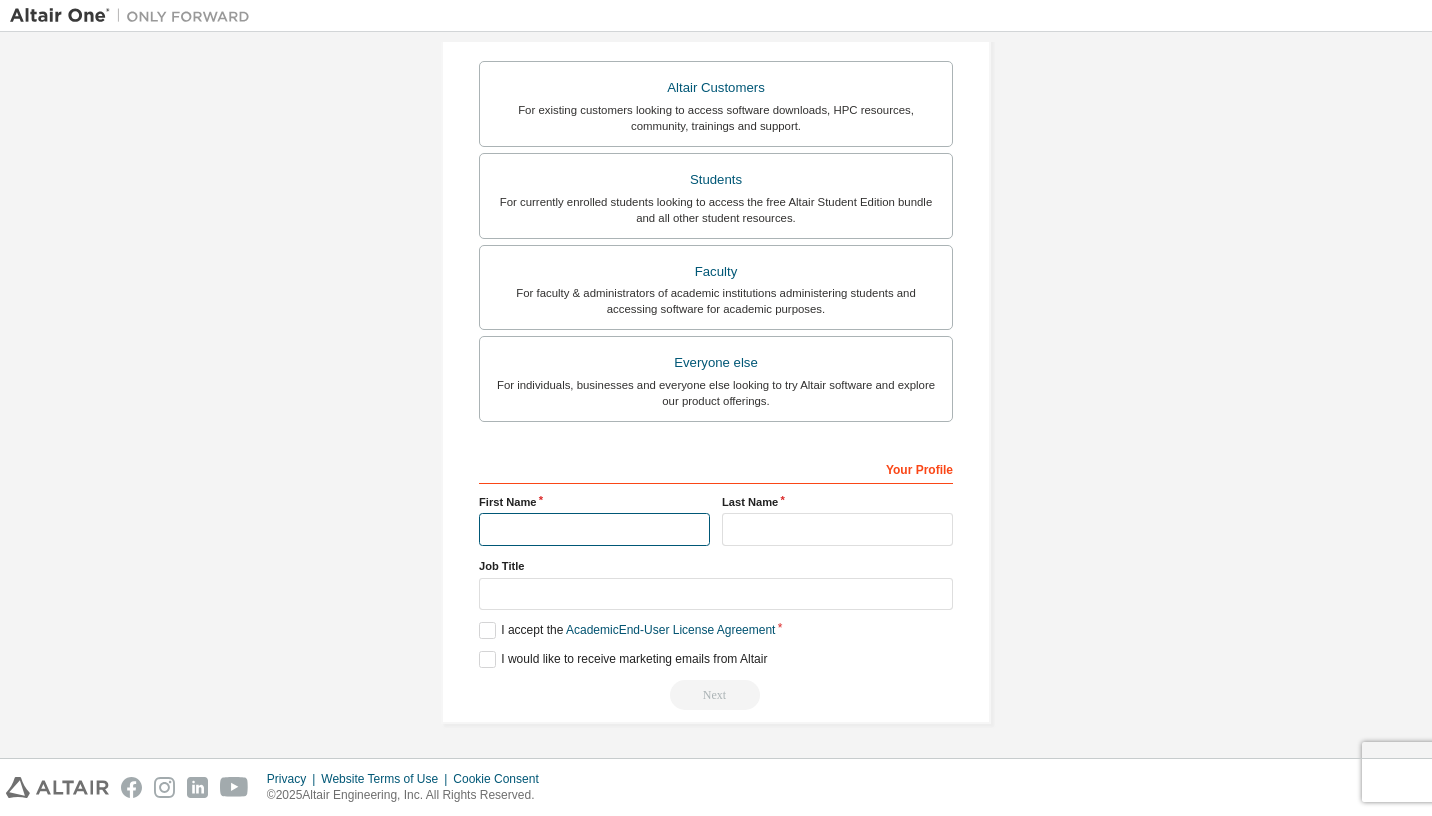 click at bounding box center [594, 529] 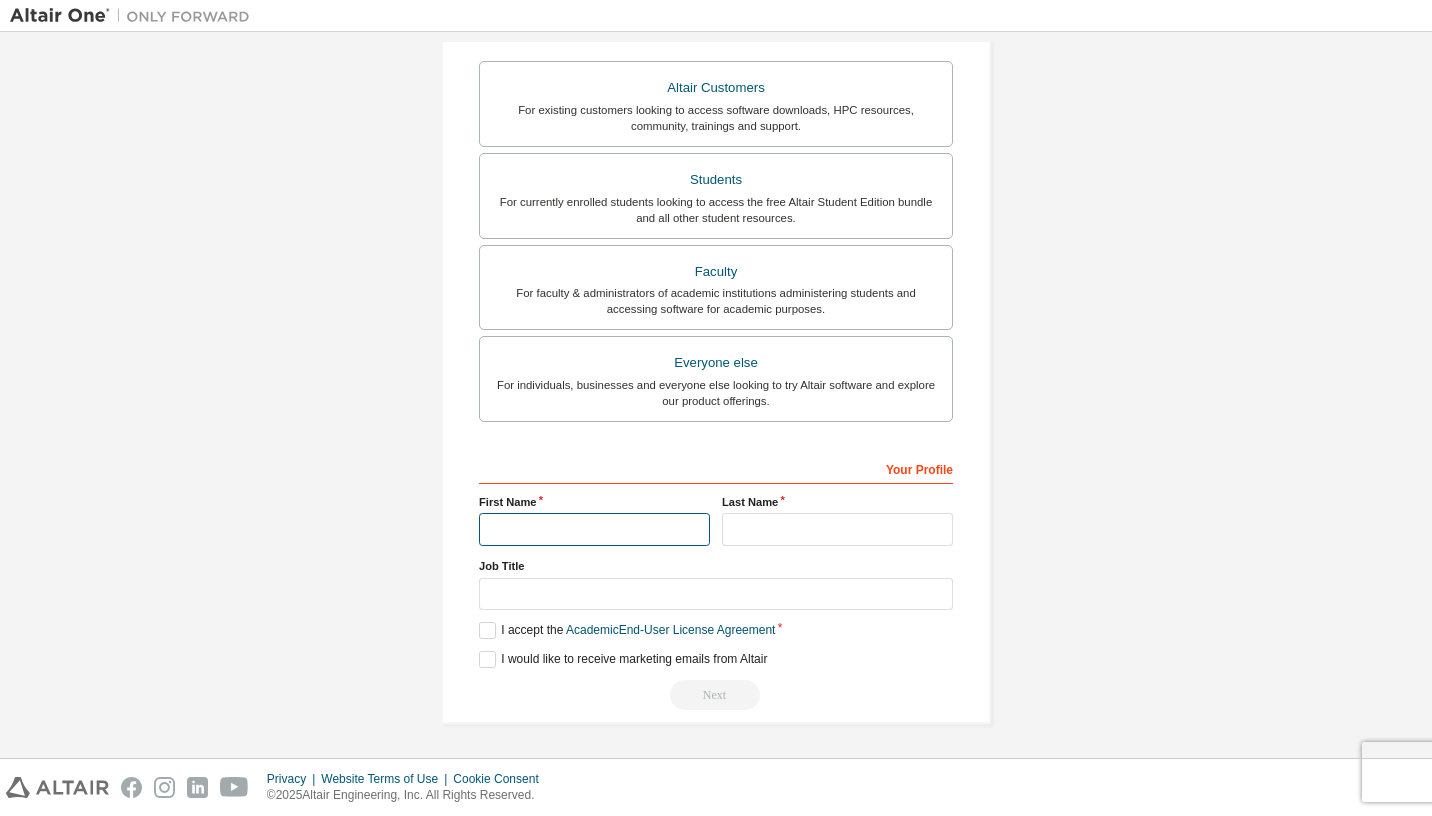 type on "*********" 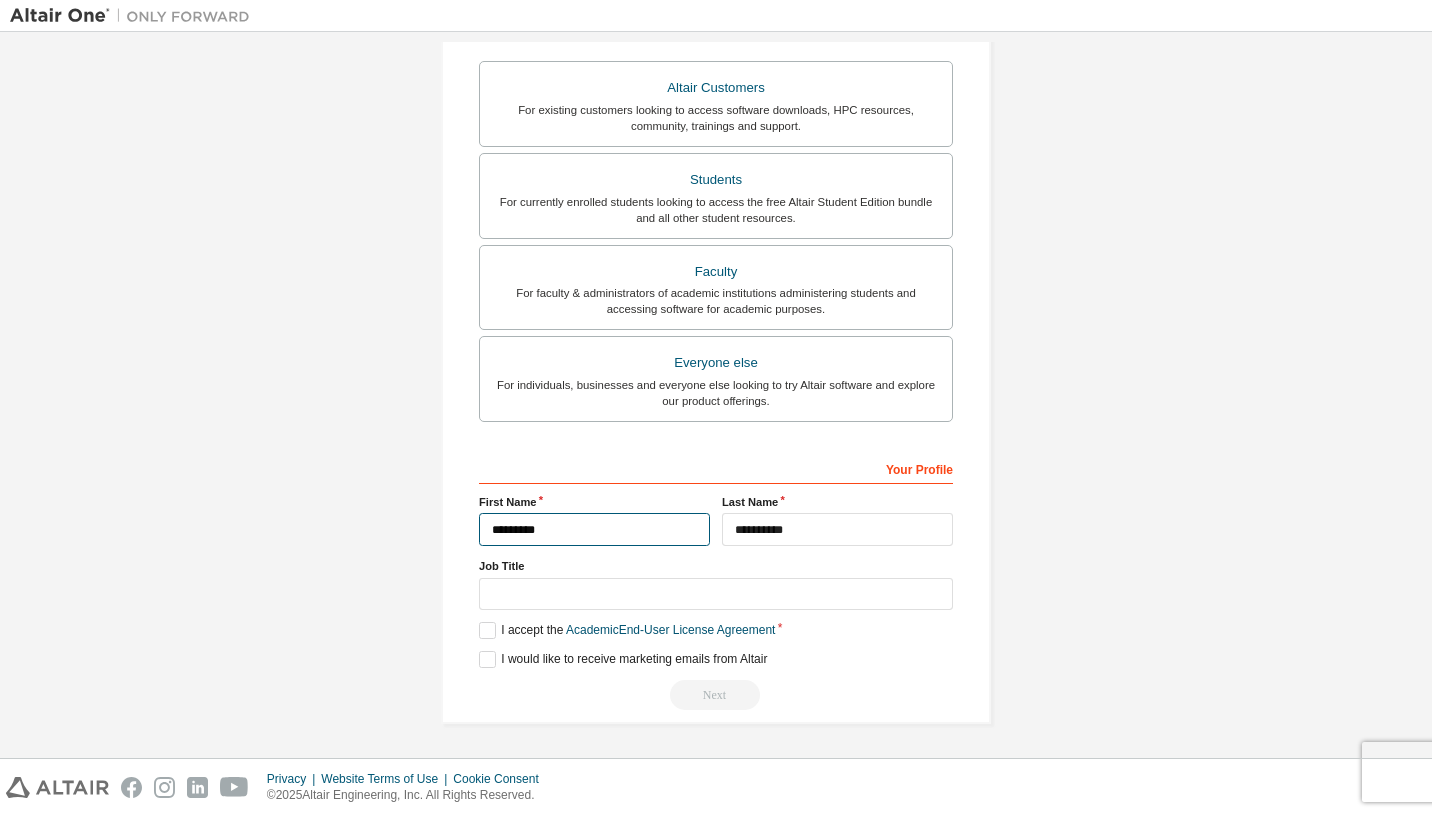 click on "*********" at bounding box center (594, 529) 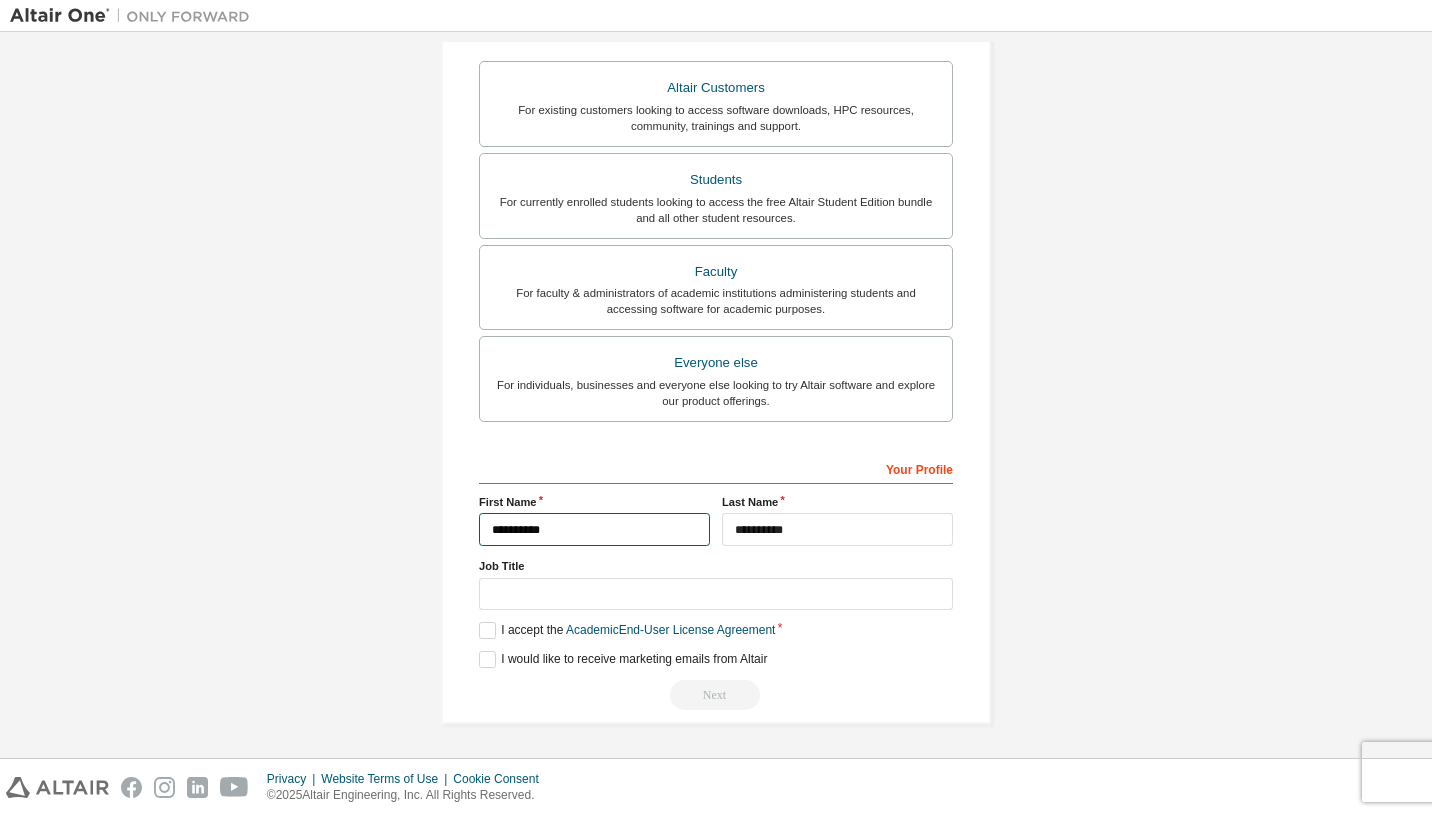 type on "*********" 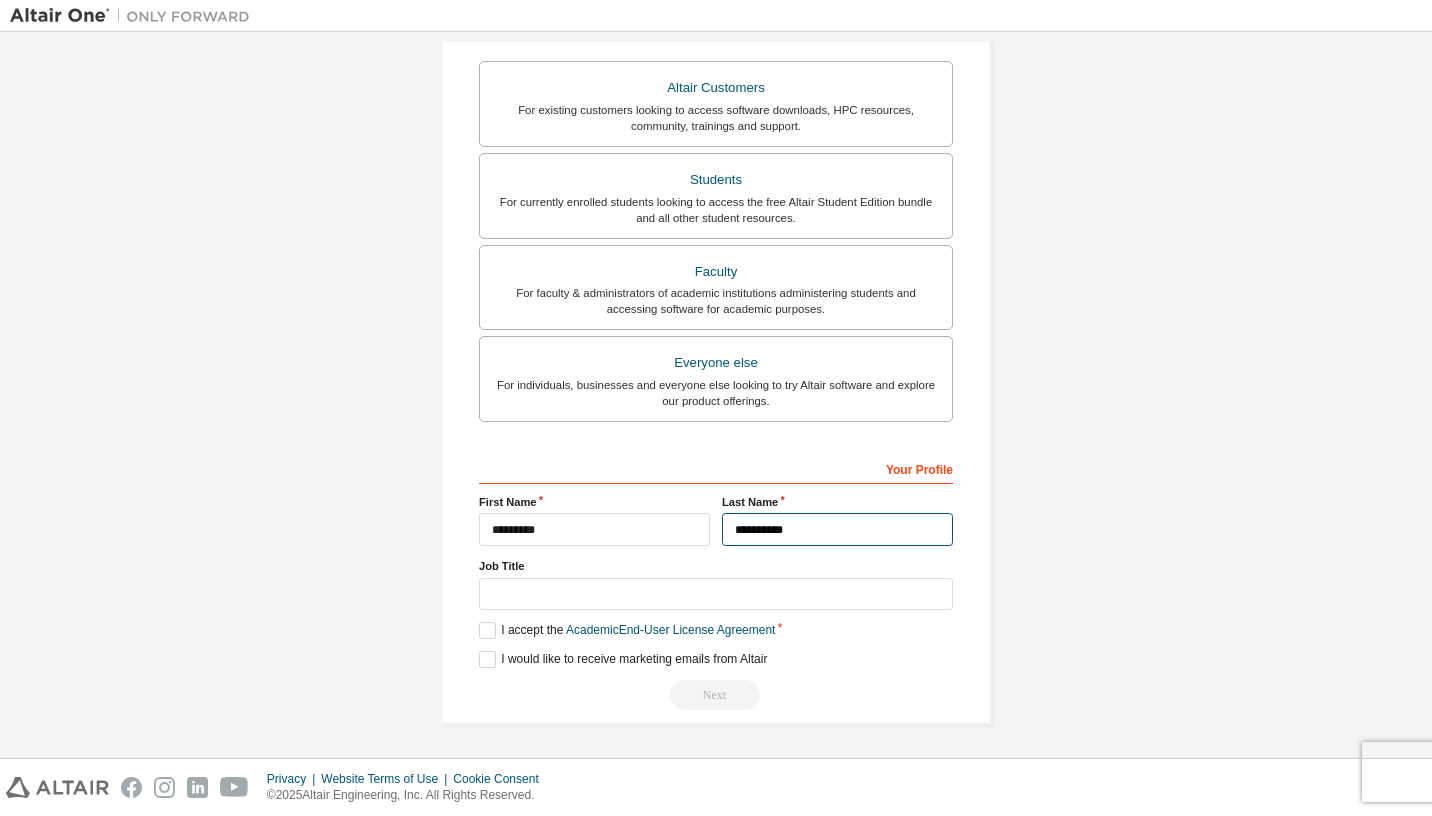 click on "**********" at bounding box center (837, 529) 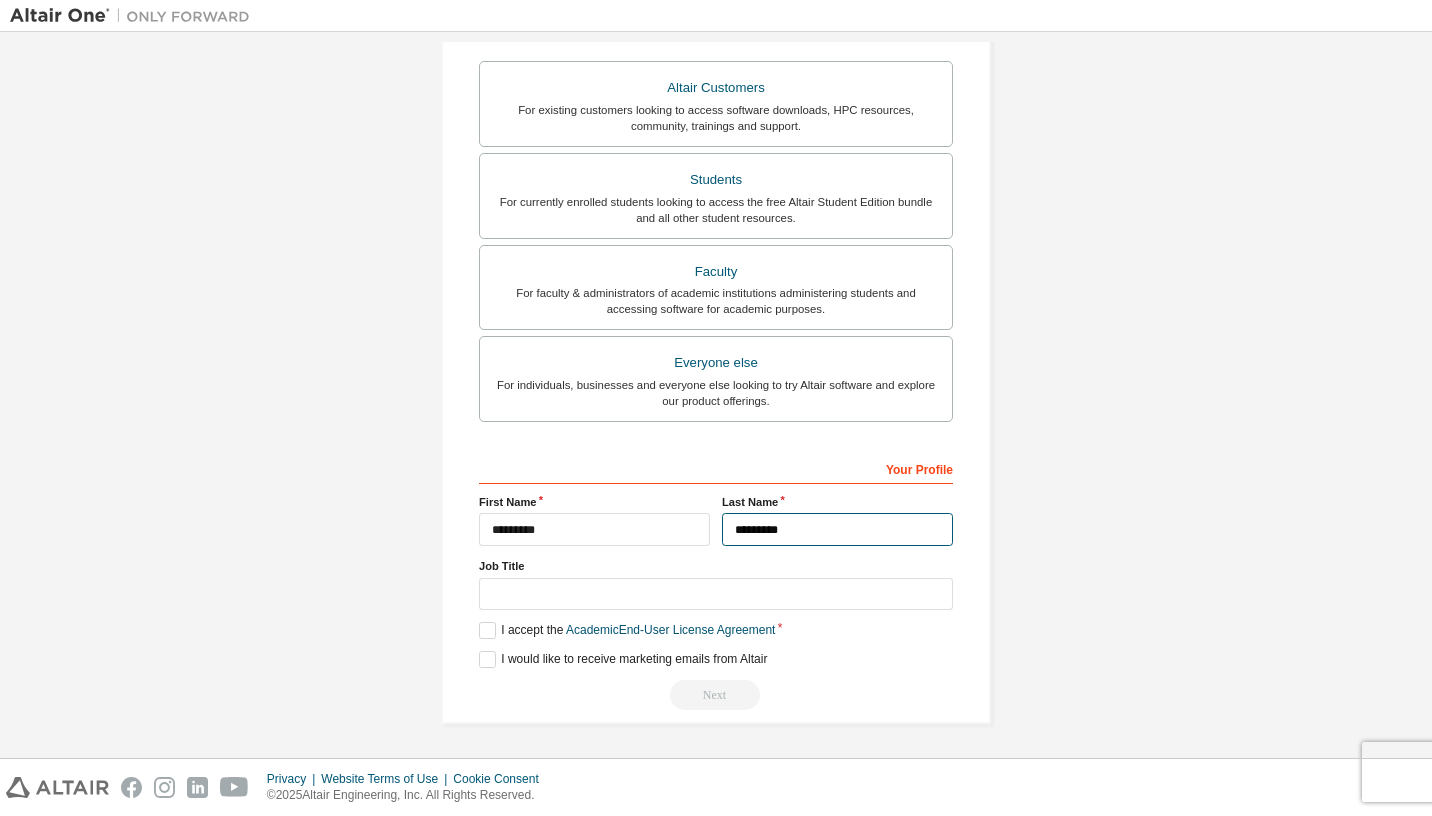 type on "*********" 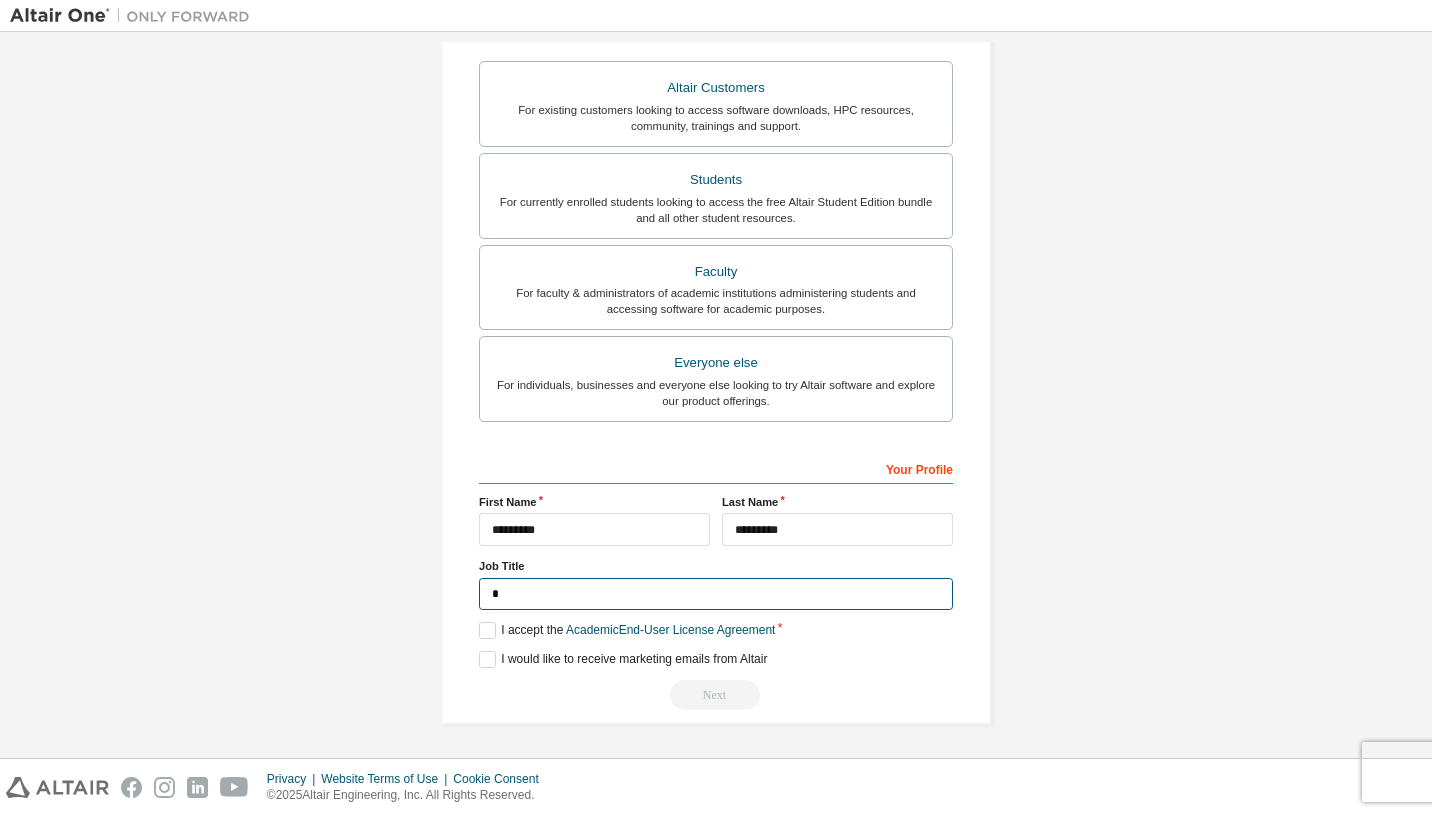type on "*" 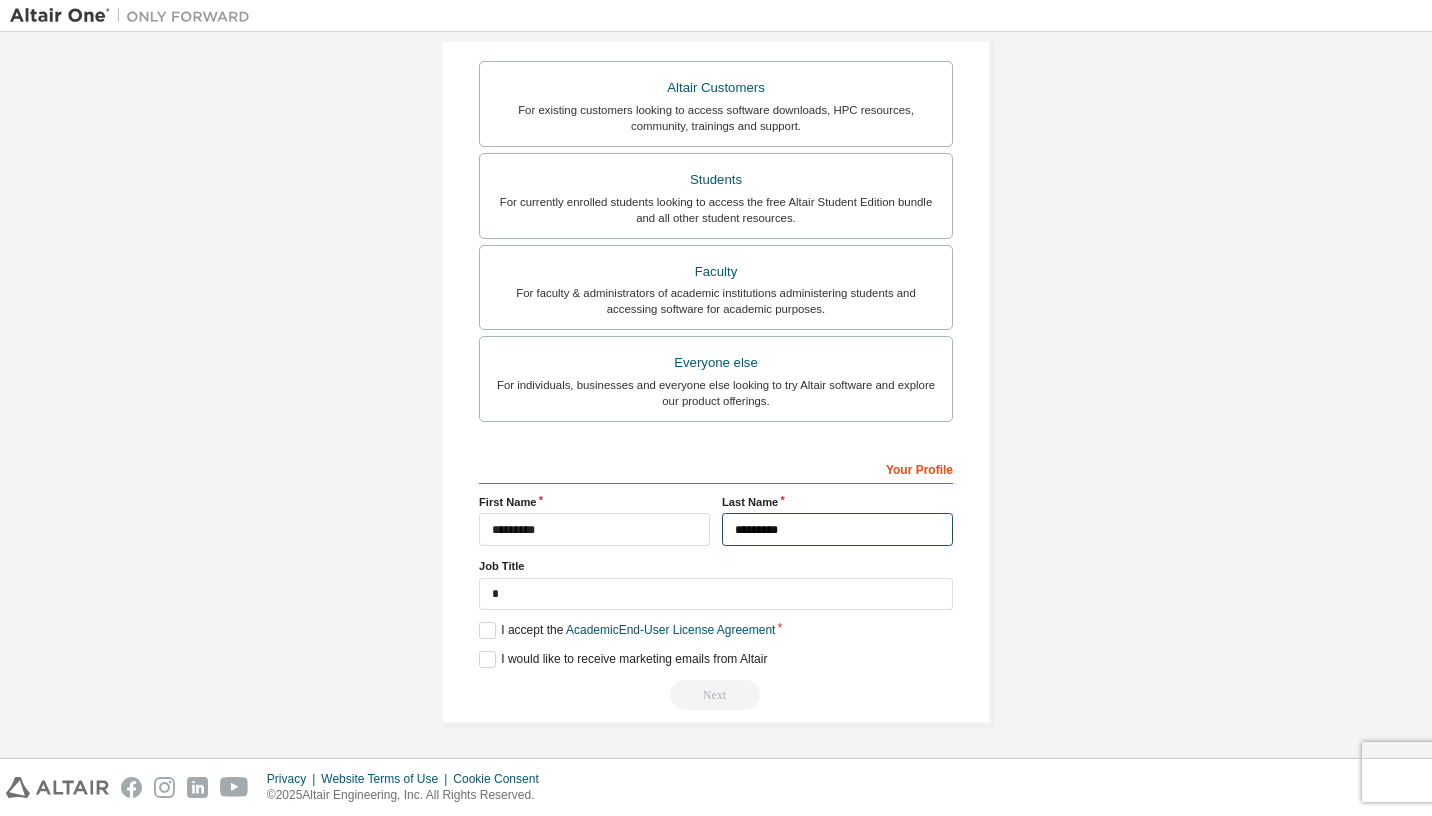 click on "*********" at bounding box center (837, 529) 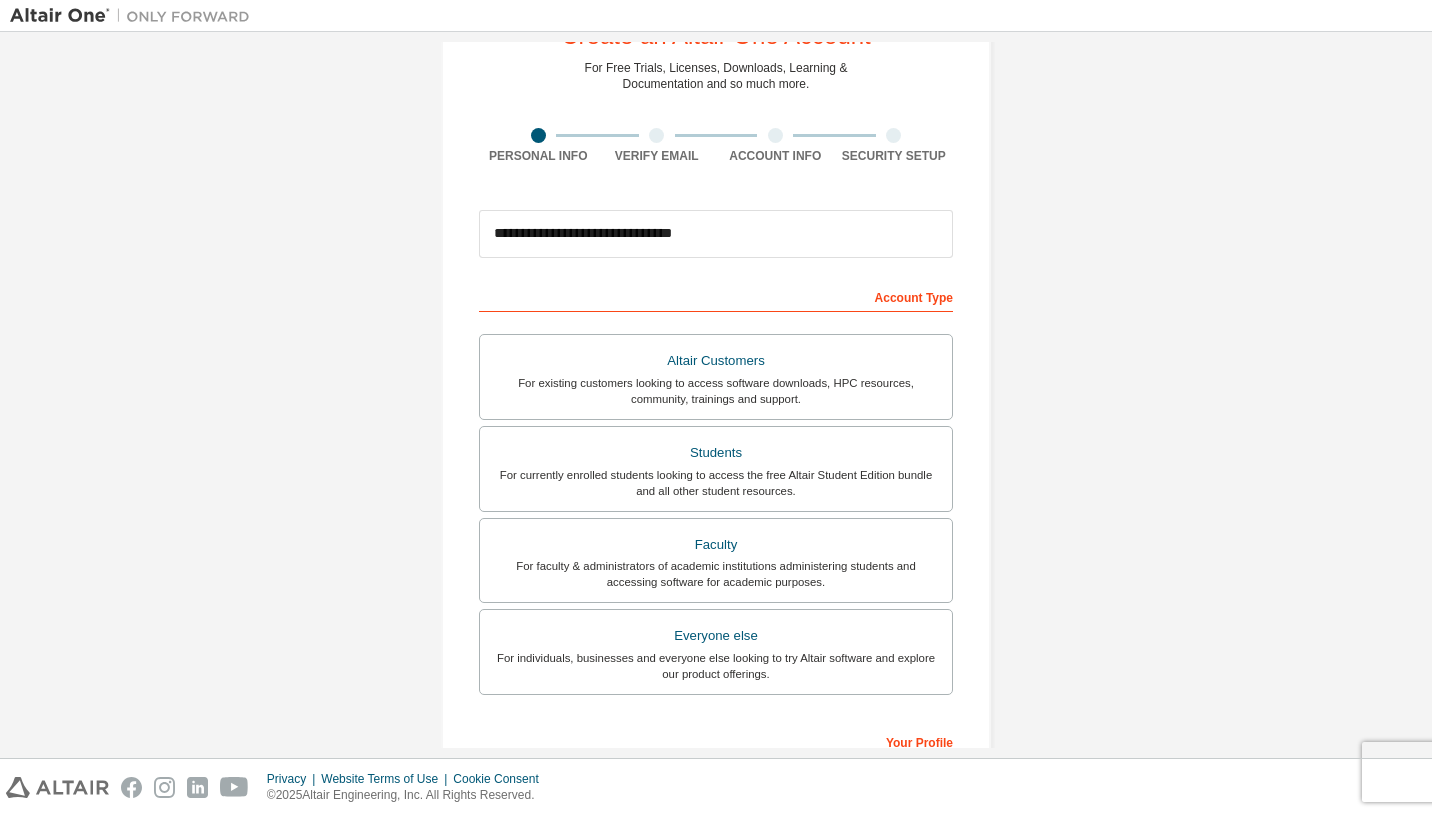 scroll, scrollTop: 76, scrollLeft: 0, axis: vertical 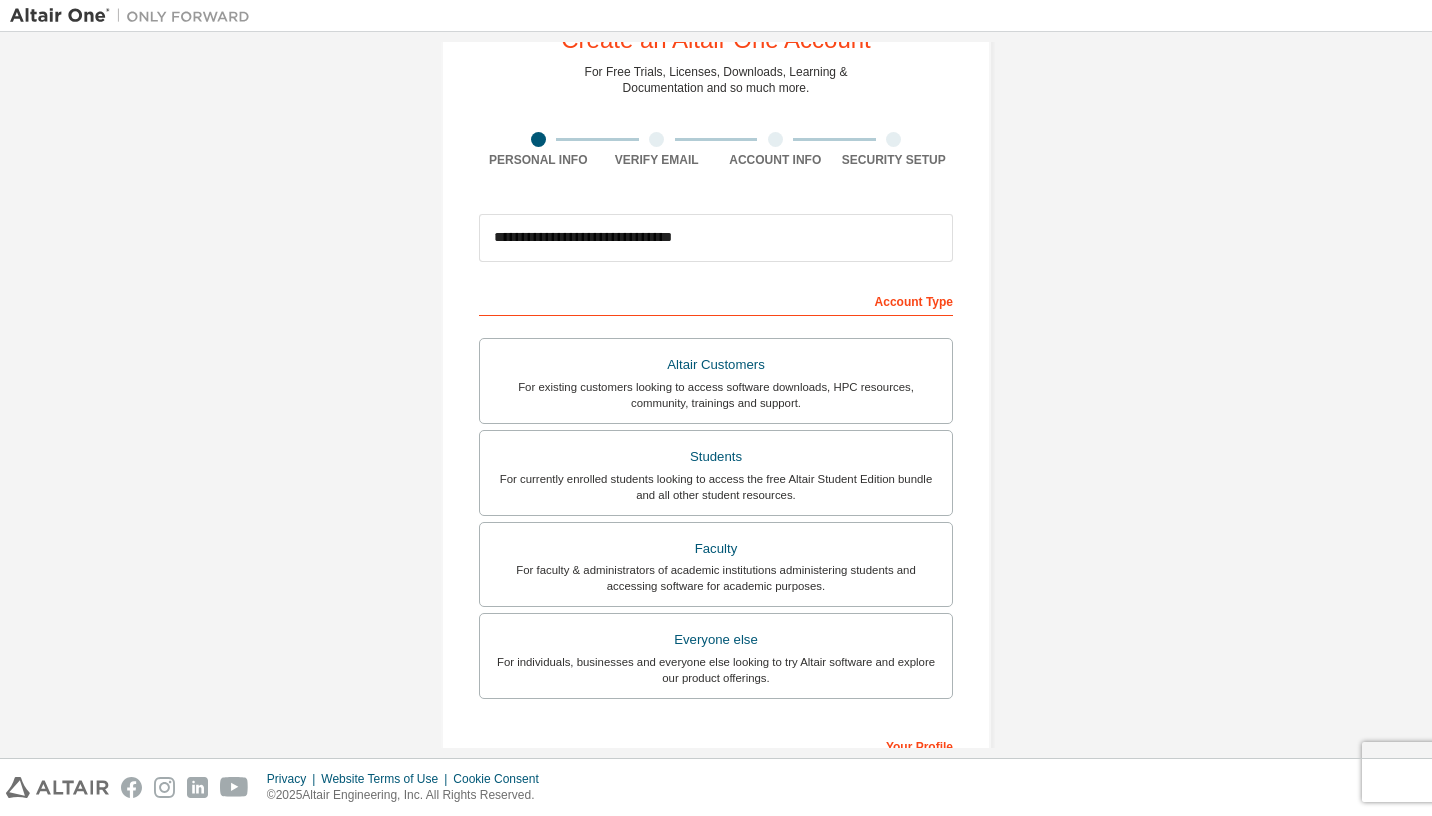 type on "**********" 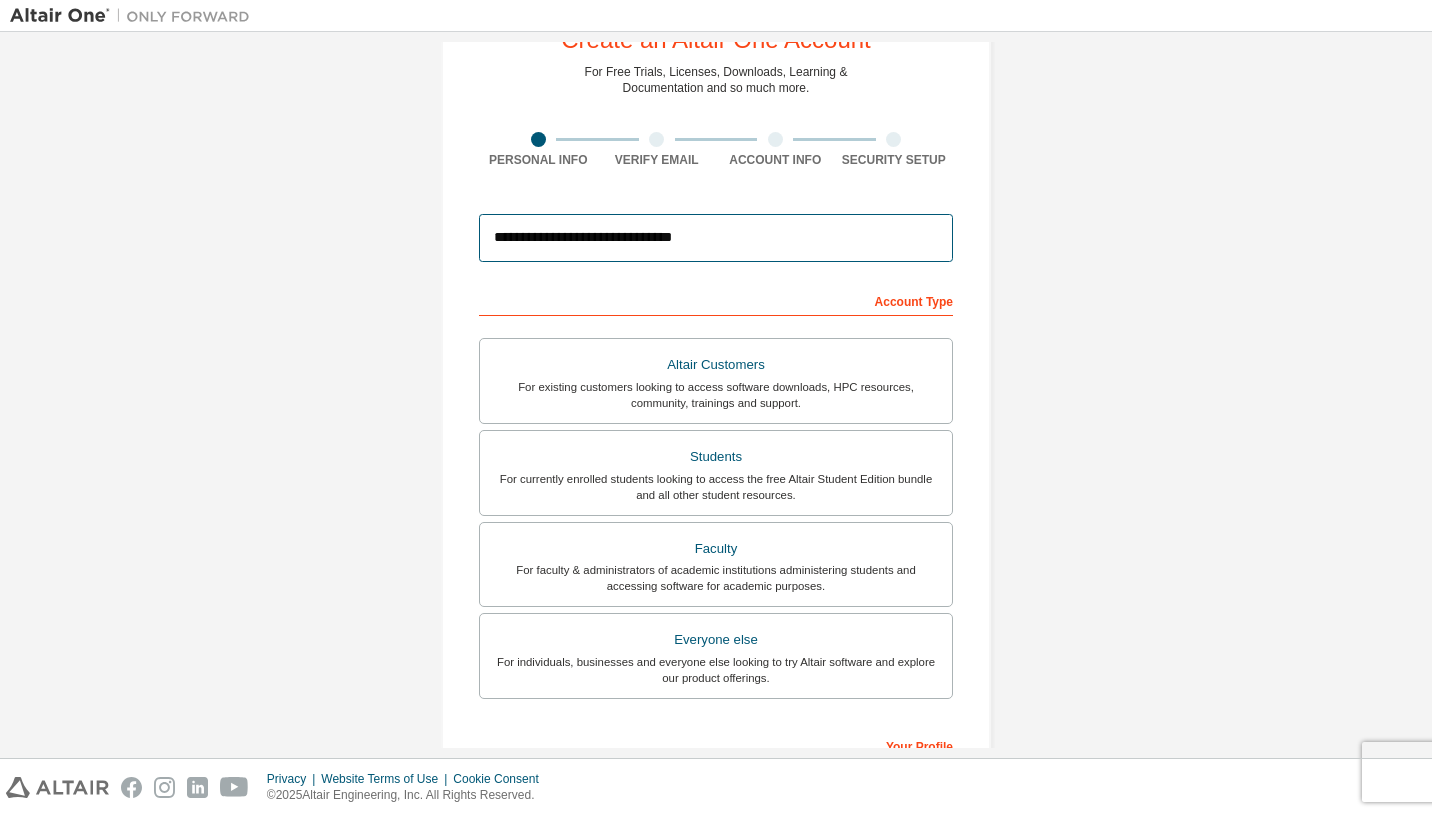 click on "**********" at bounding box center [716, 238] 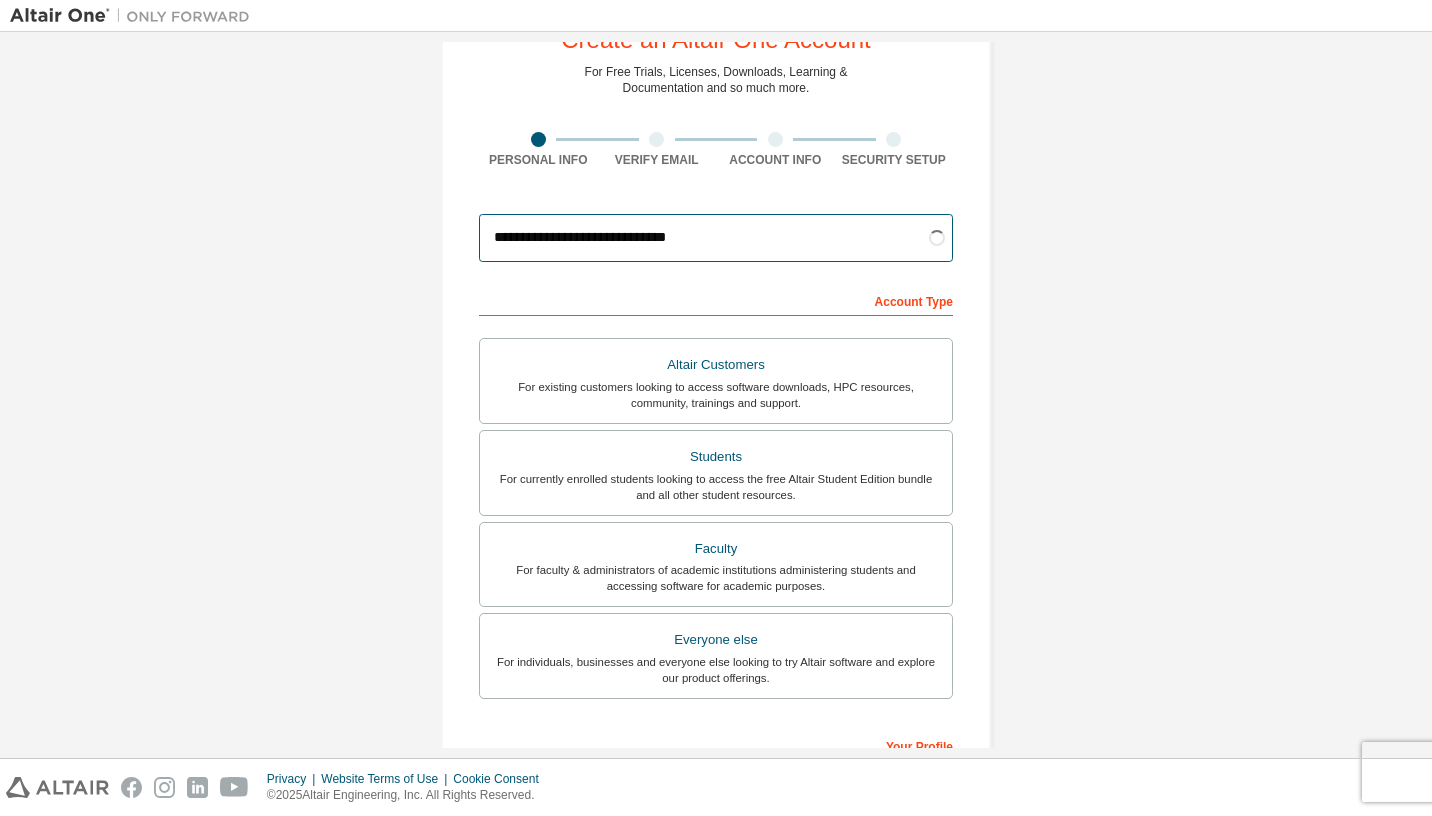 type on "**********" 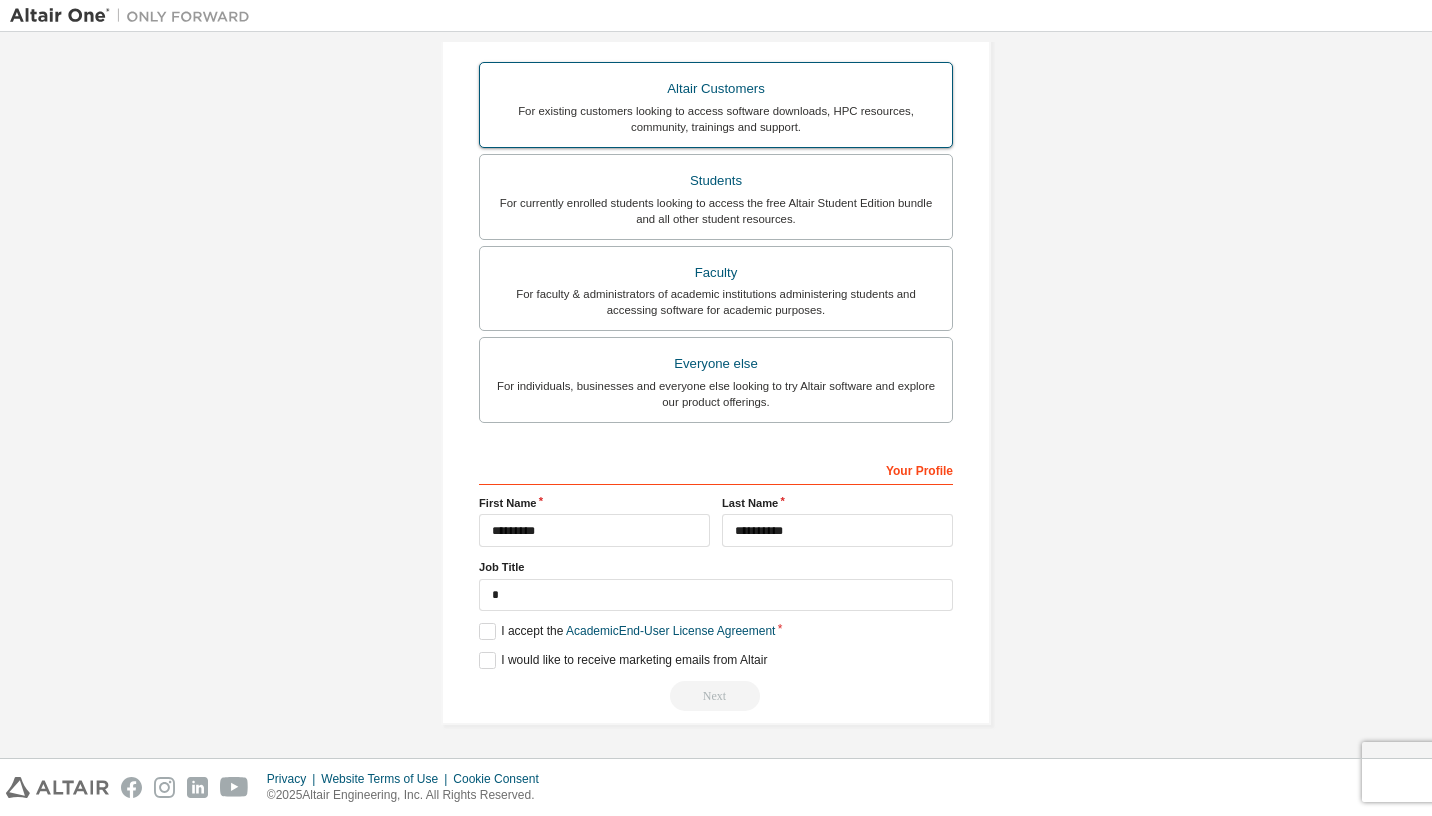 scroll, scrollTop: 353, scrollLeft: 0, axis: vertical 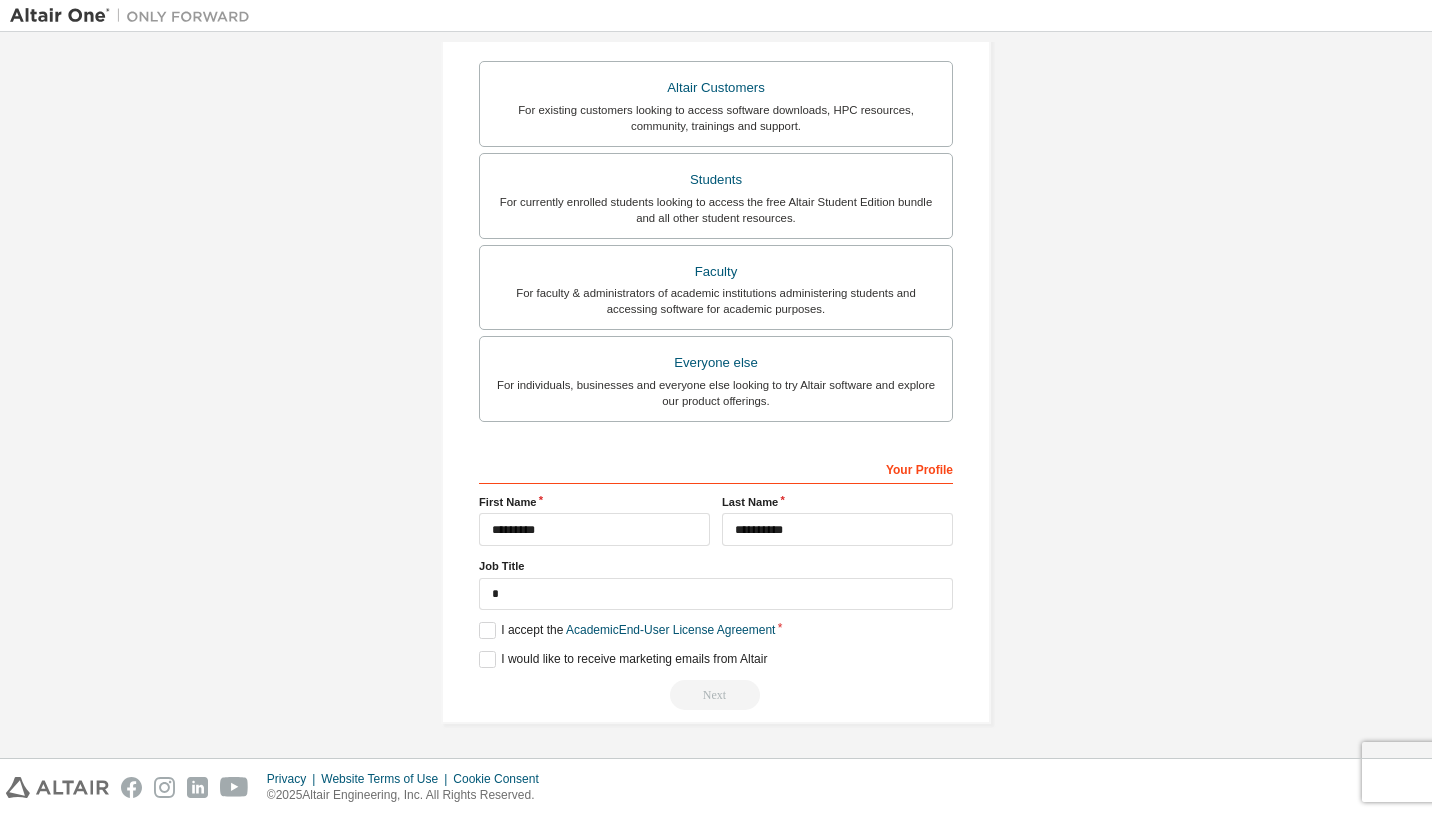 click on "Your Profile [FIRST] [LAST] [JOB TITLE] * Please provide [STATE] to help us route sales and support resources to you more efficiently. I accept the   Academic   End-User License Agreement I would like to receive marketing emails from Altair Next" at bounding box center (716, 581) 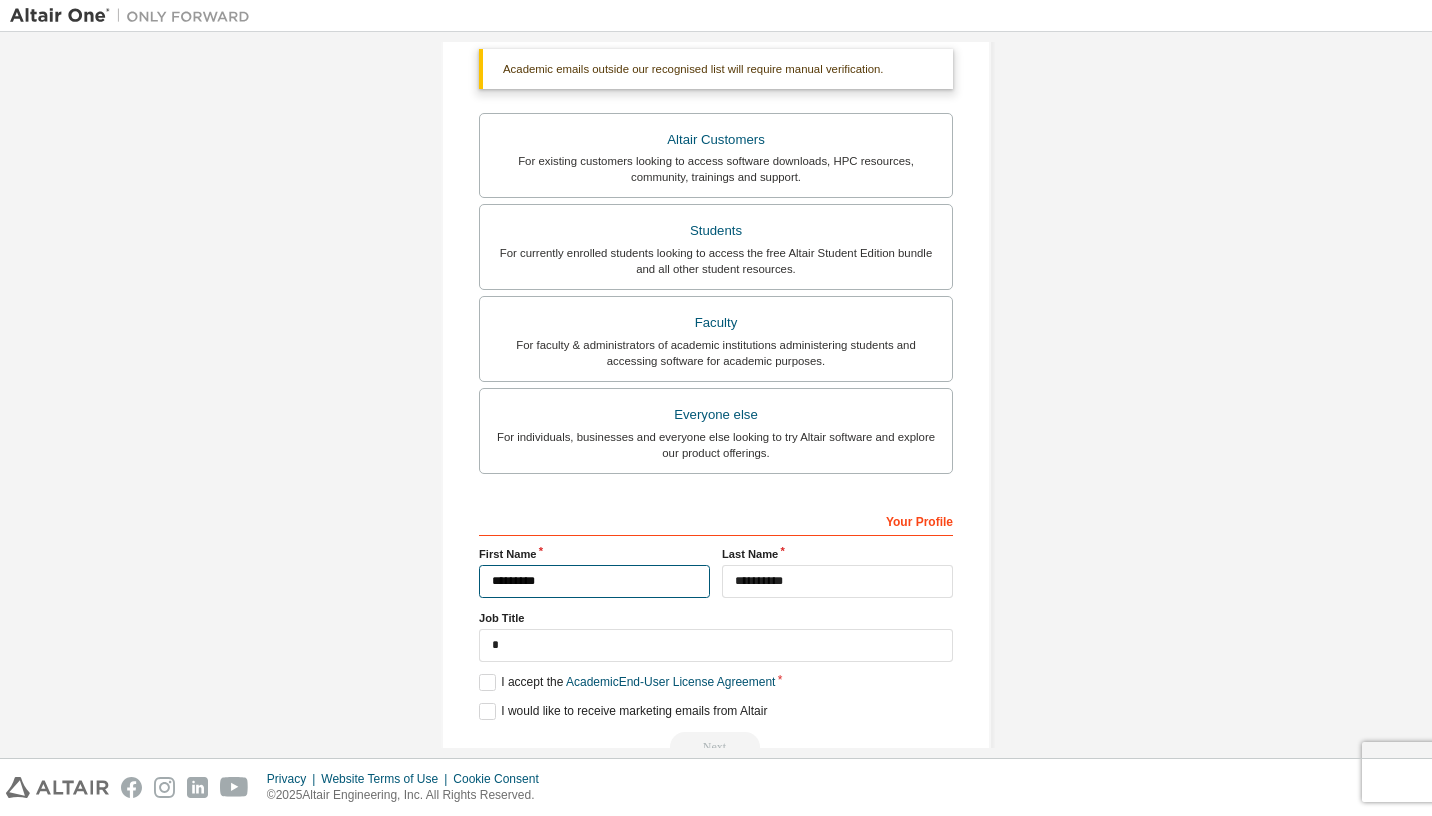 click on "*********" at bounding box center (594, 581) 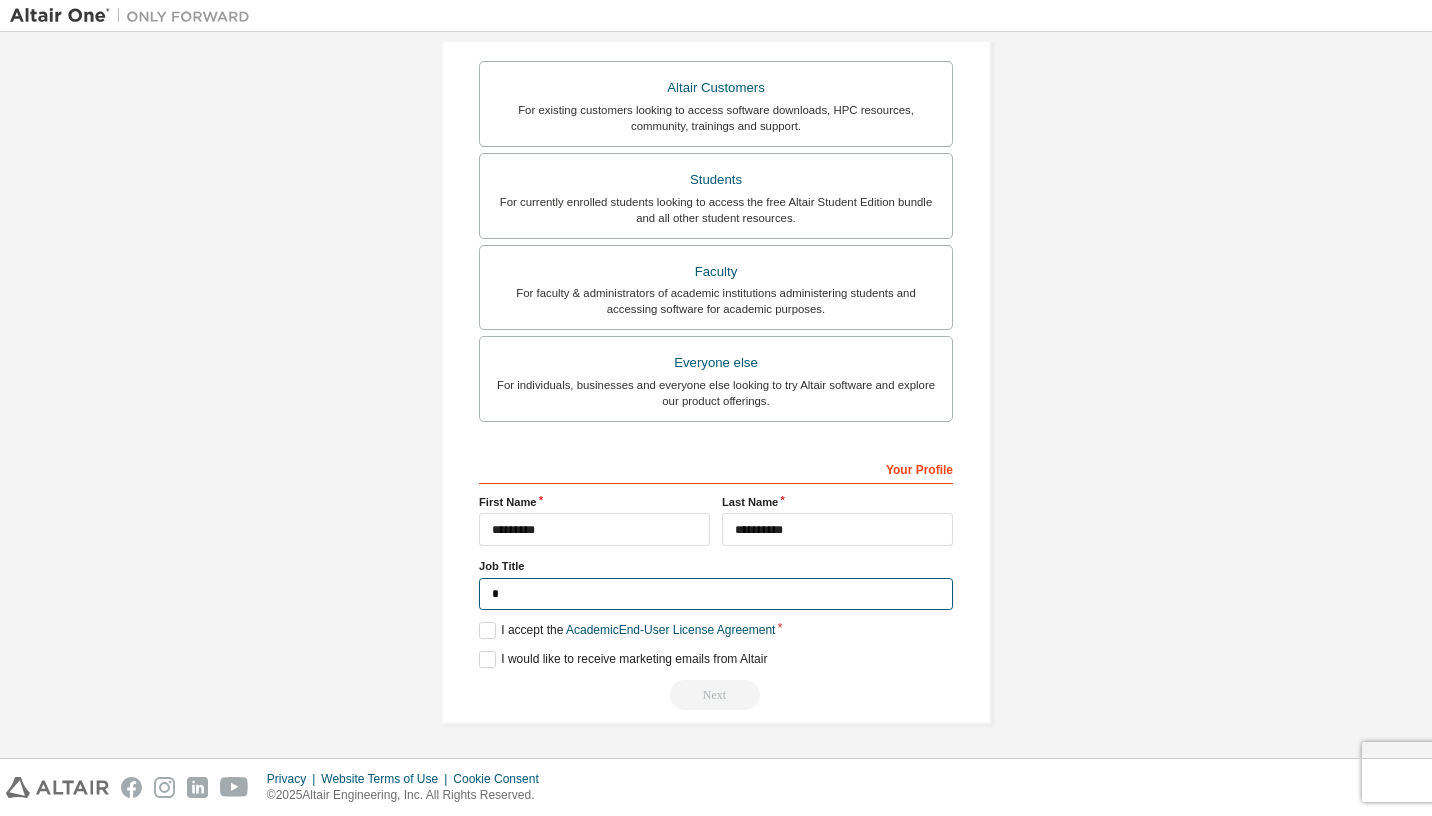 click on "*" at bounding box center (716, 594) 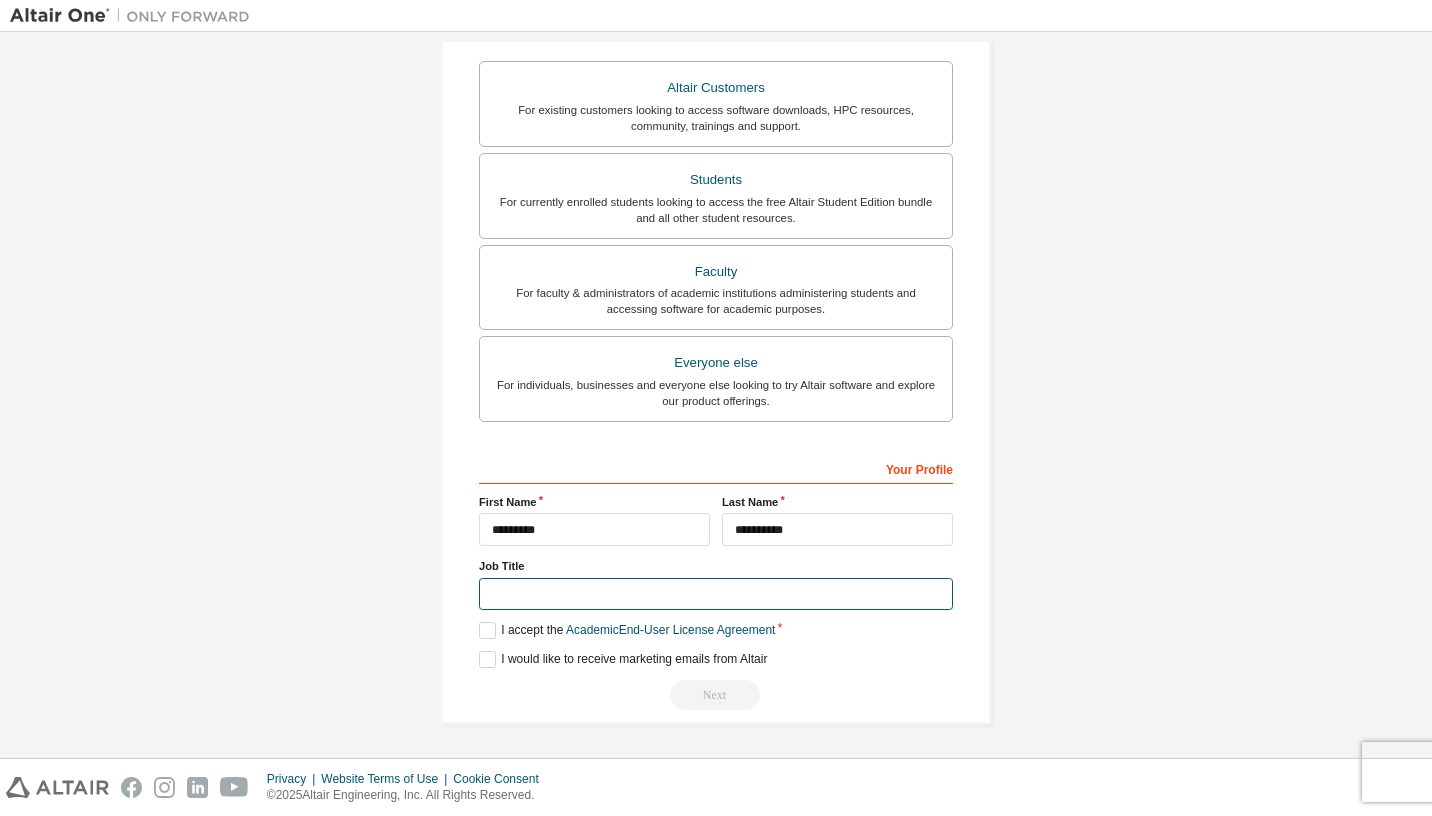 paste on "*******" 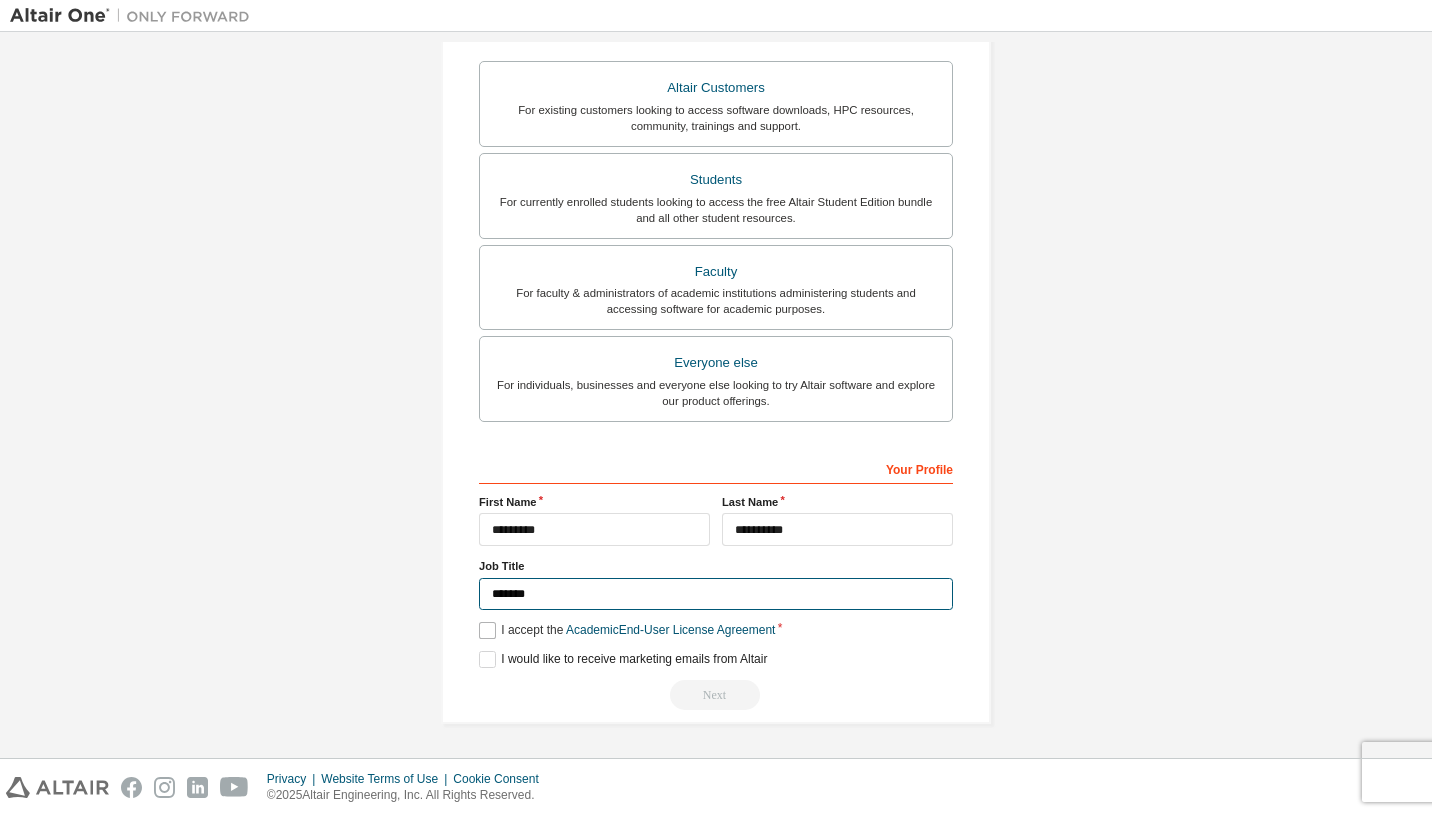 type on "*******" 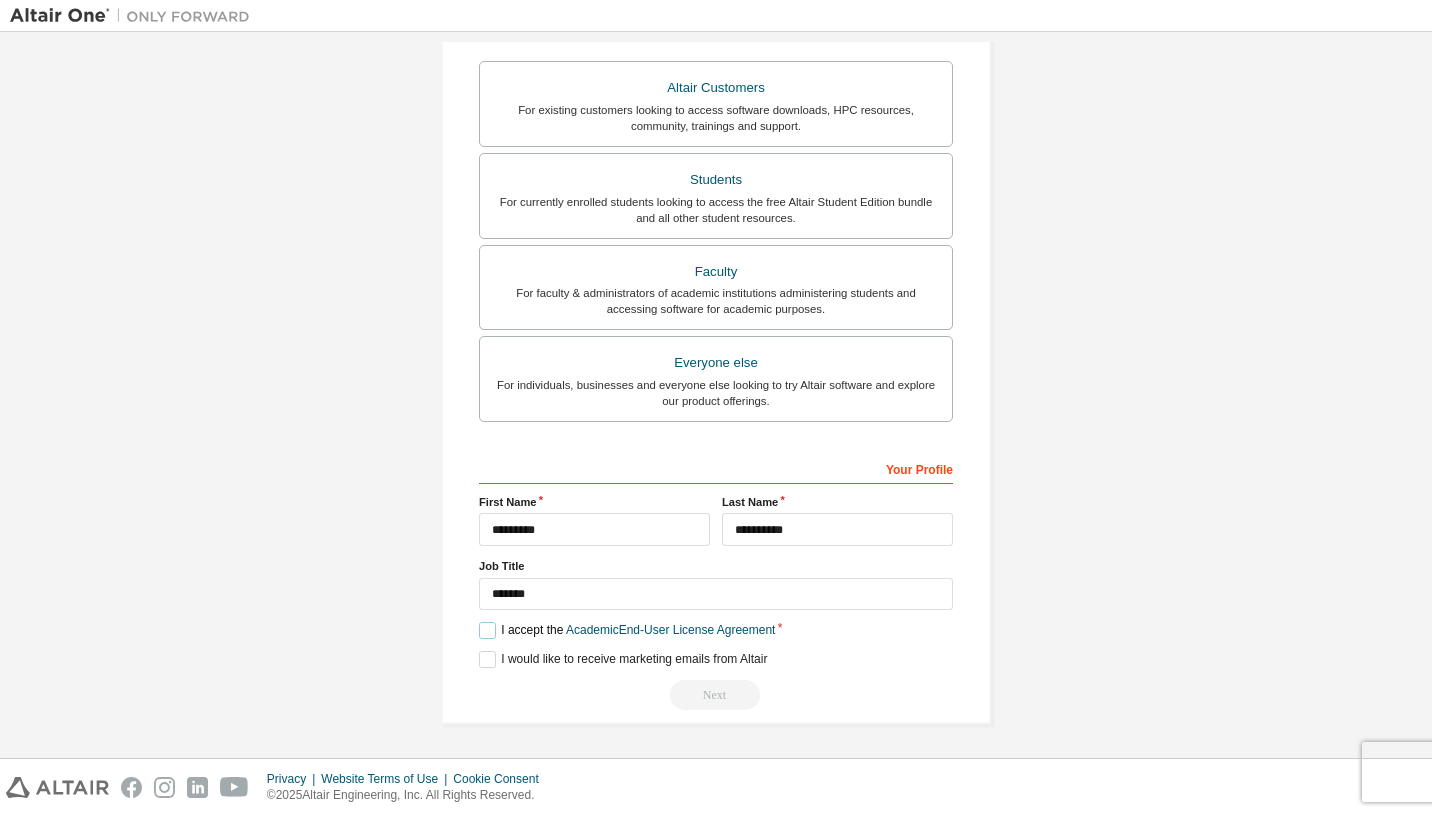 click on "I accept the   Academic   End-User License Agreement" at bounding box center [627, 630] 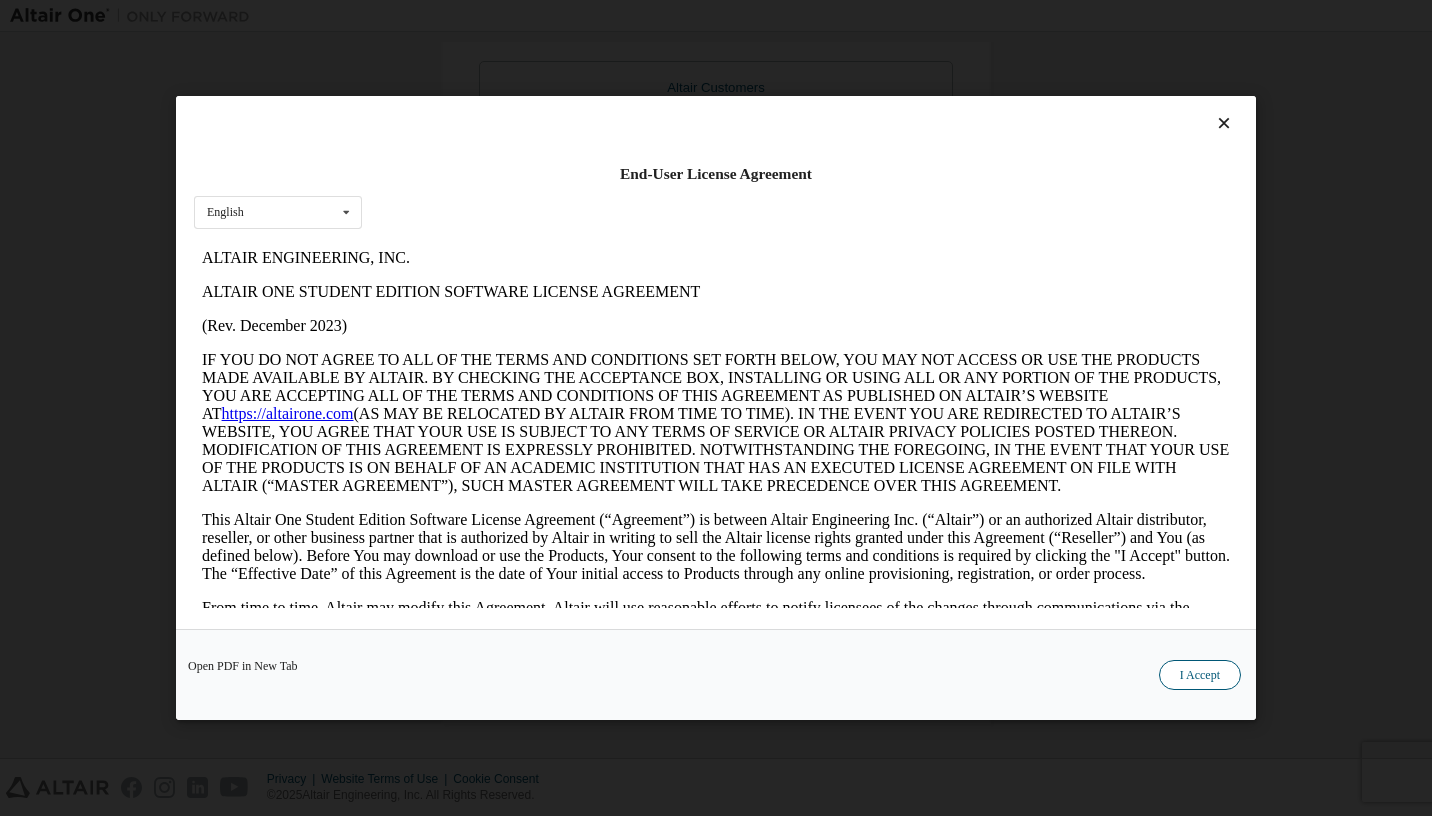 scroll, scrollTop: 0, scrollLeft: 0, axis: both 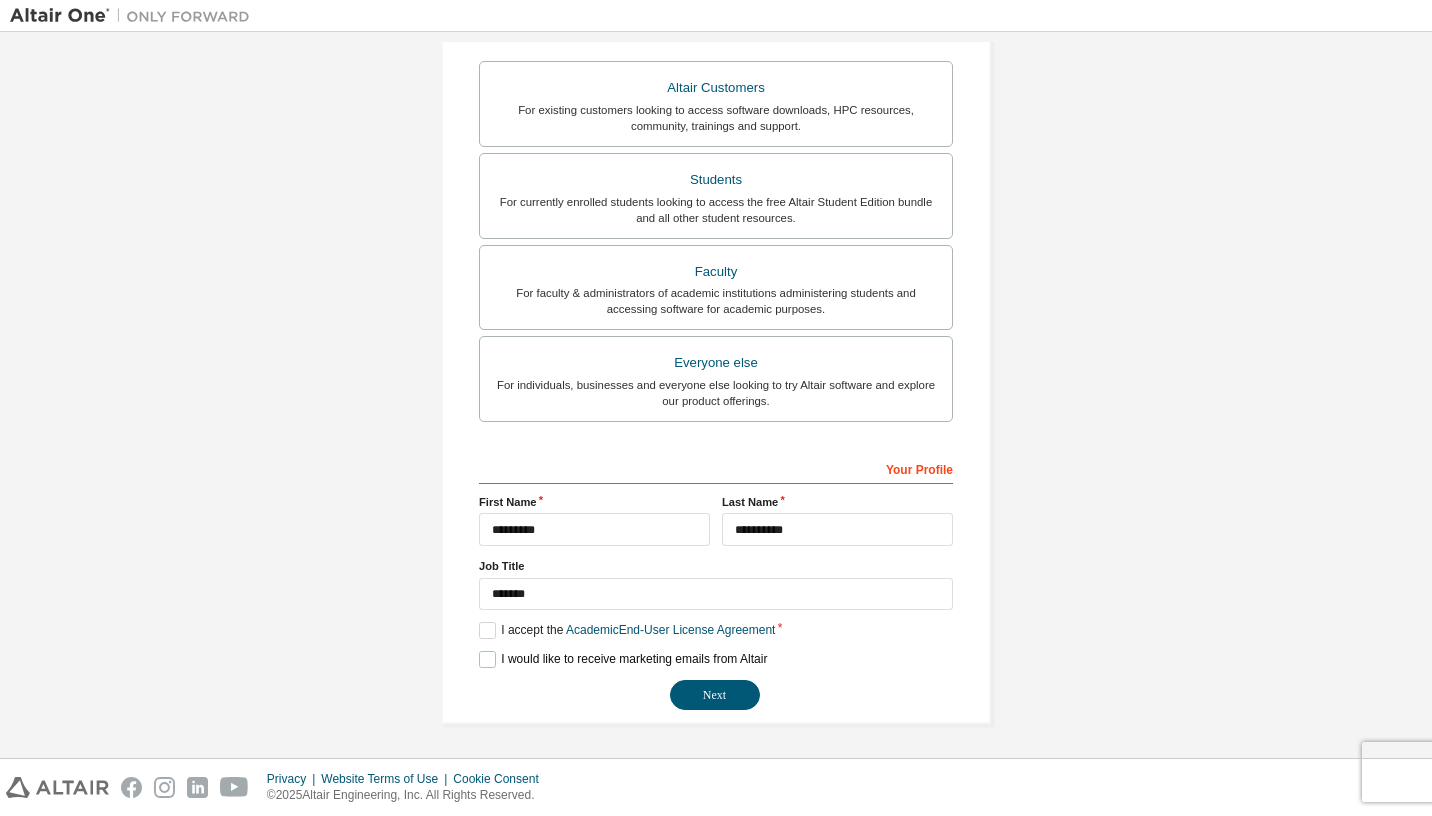 click on "I would like to receive marketing emails from Altair" at bounding box center [623, 659] 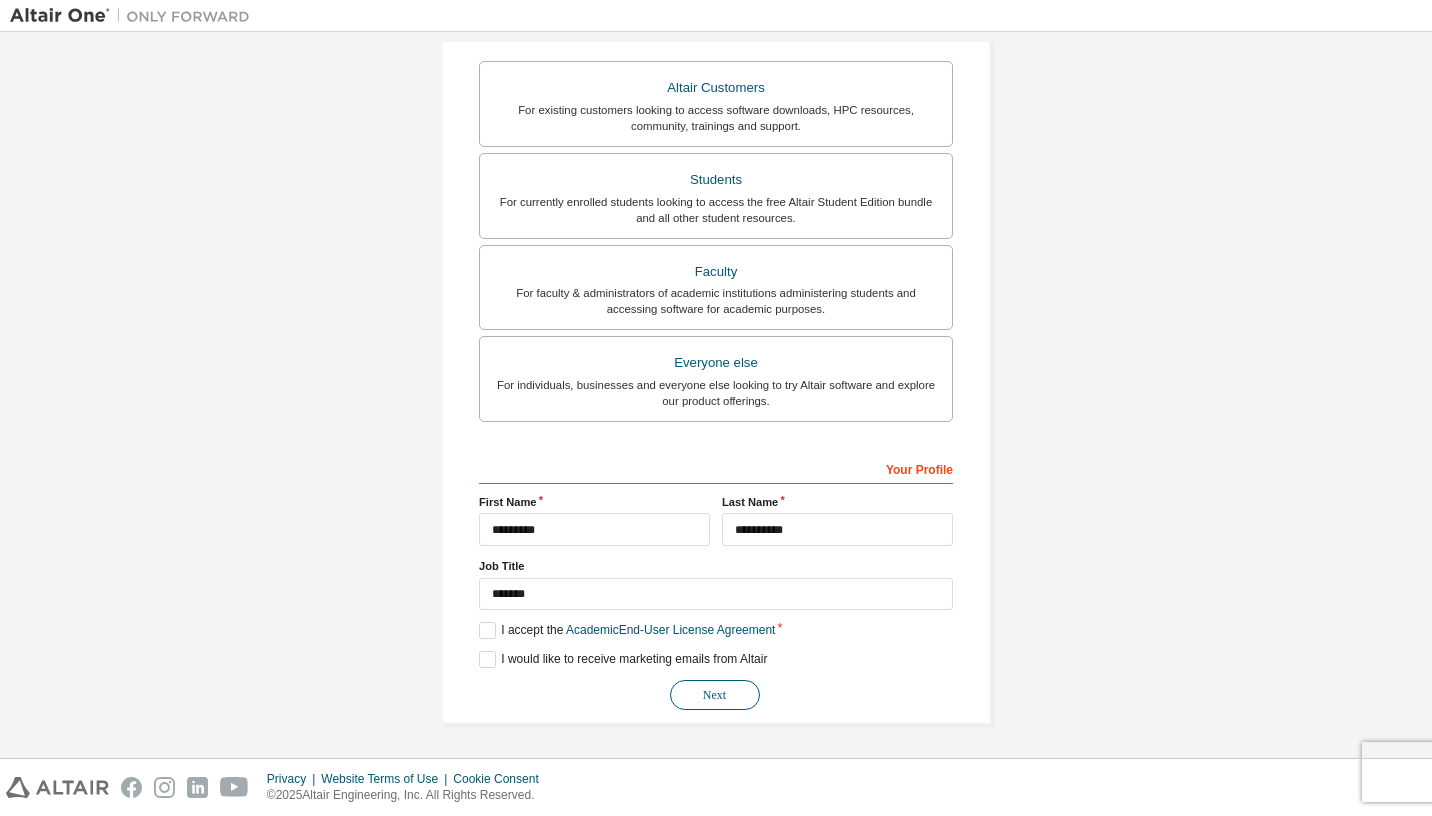 click on "Next" at bounding box center [715, 695] 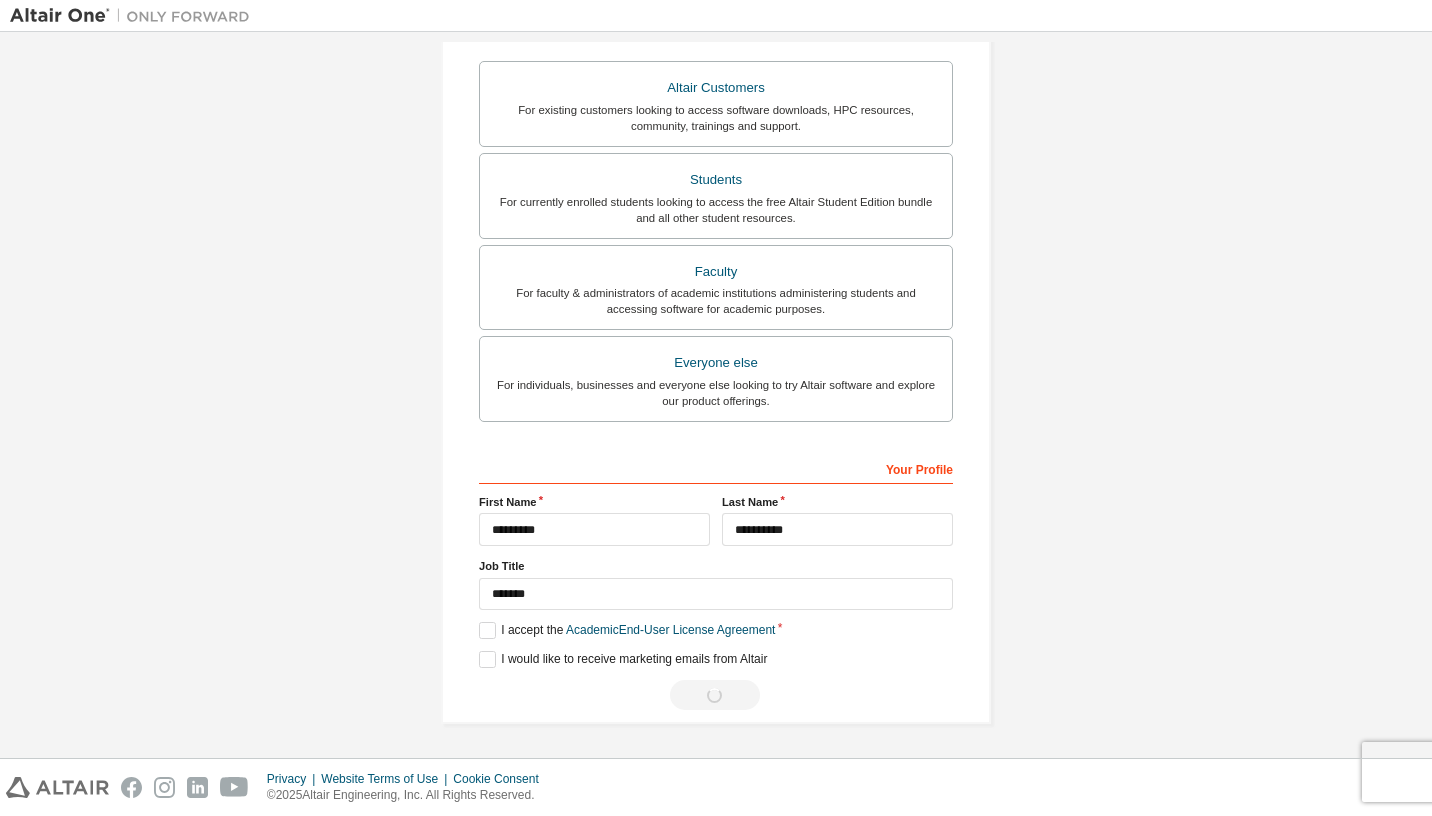 scroll, scrollTop: 0, scrollLeft: 0, axis: both 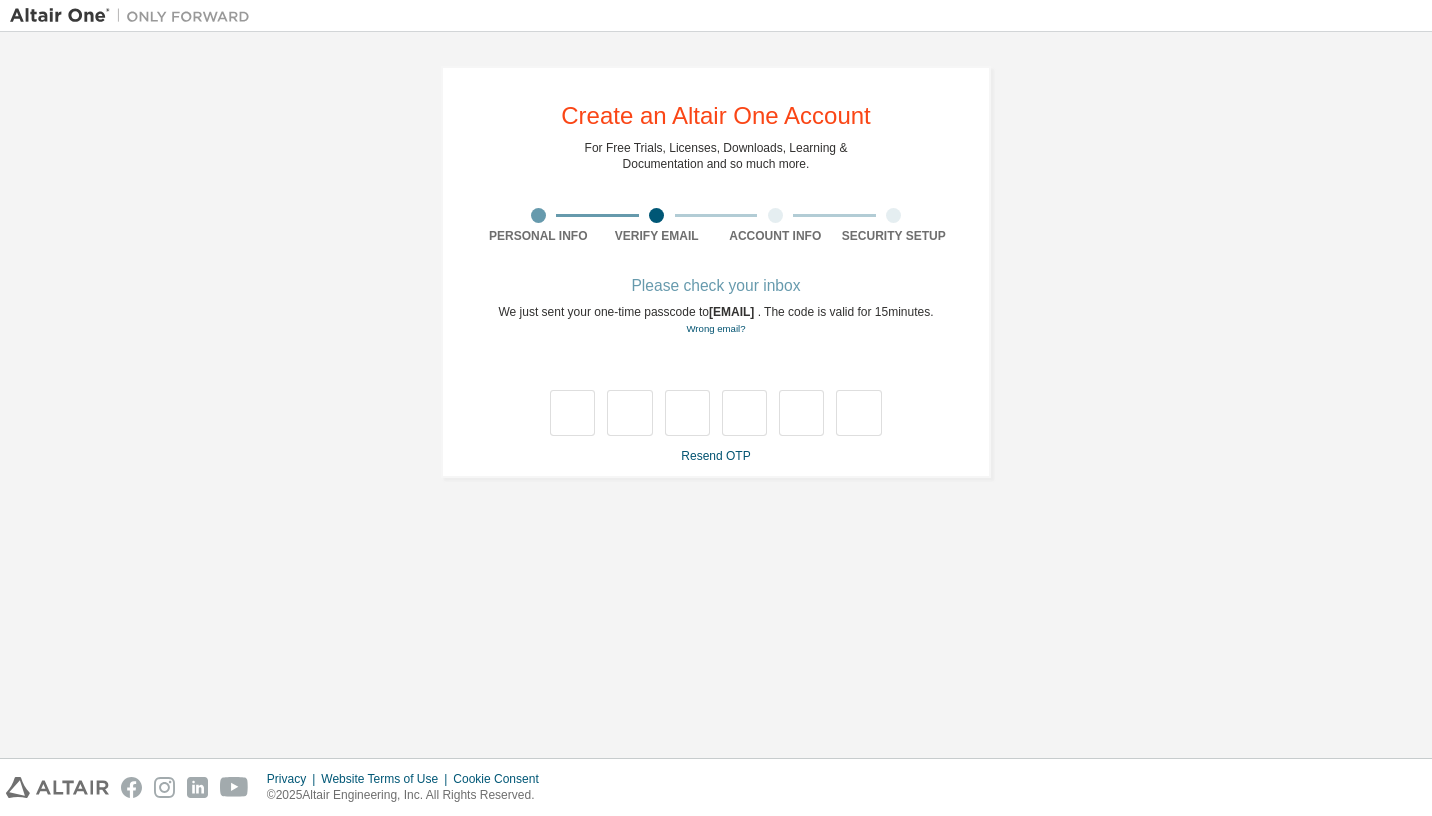 type on "*" 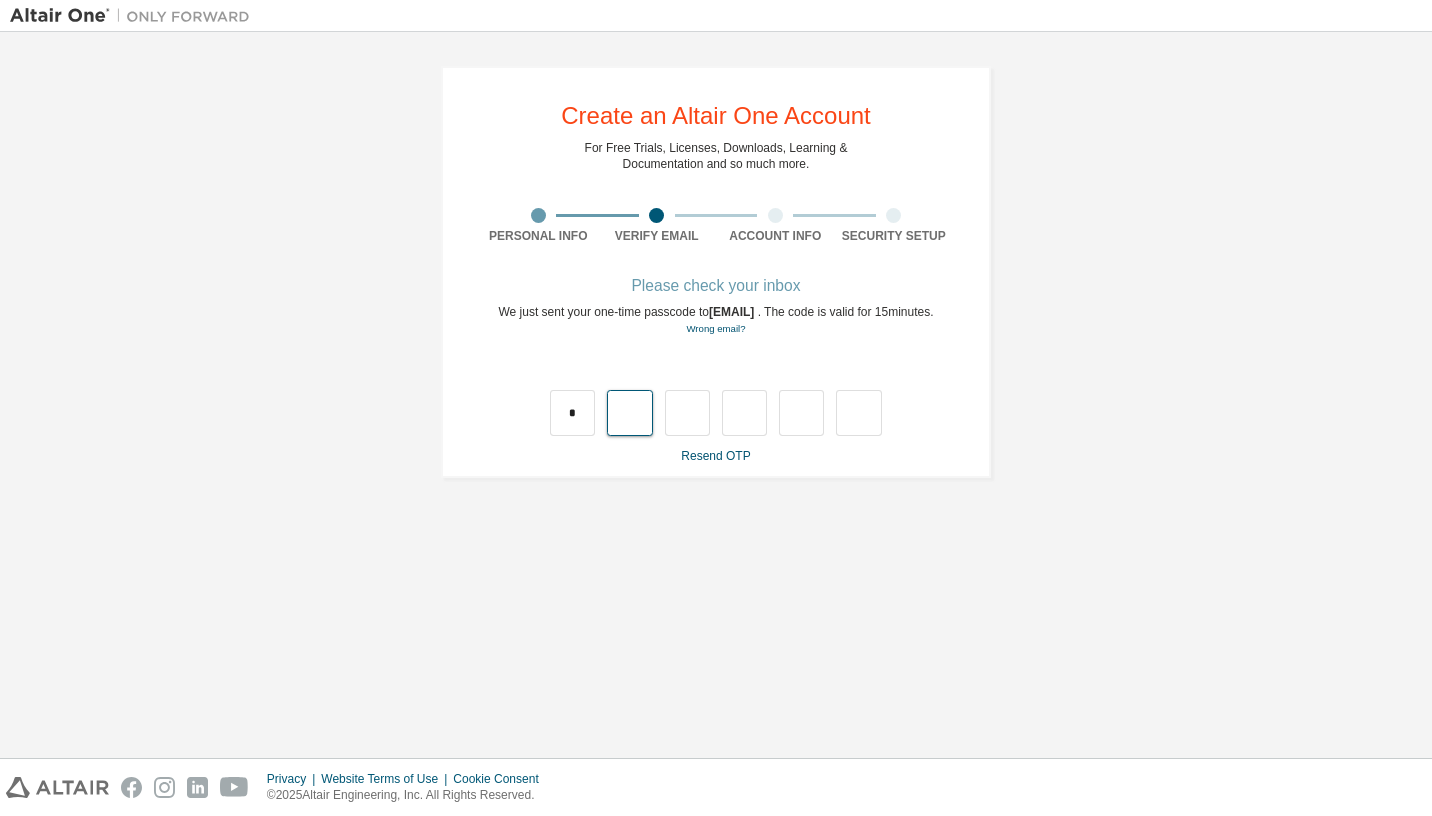 type on "*" 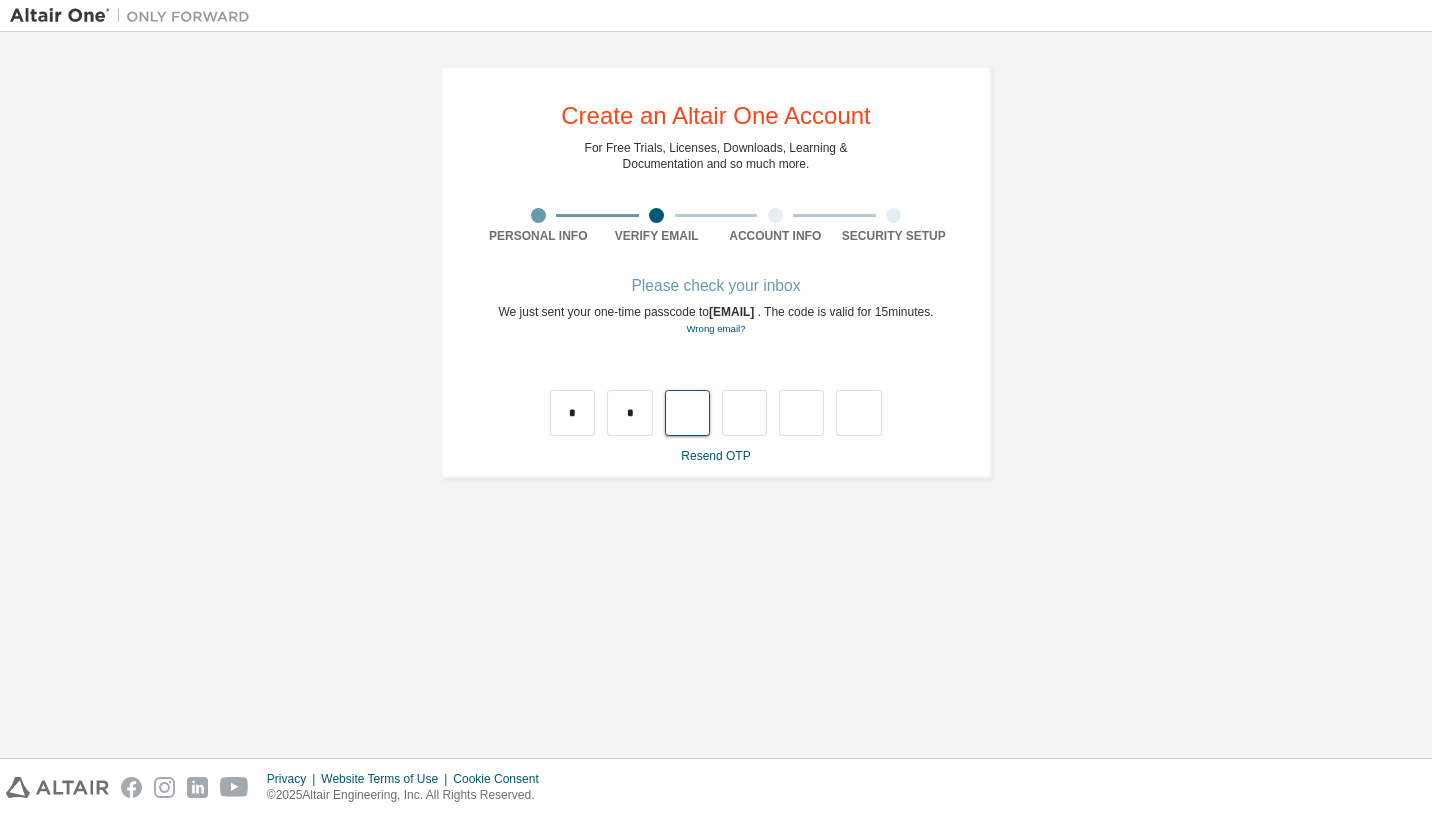 type on "*" 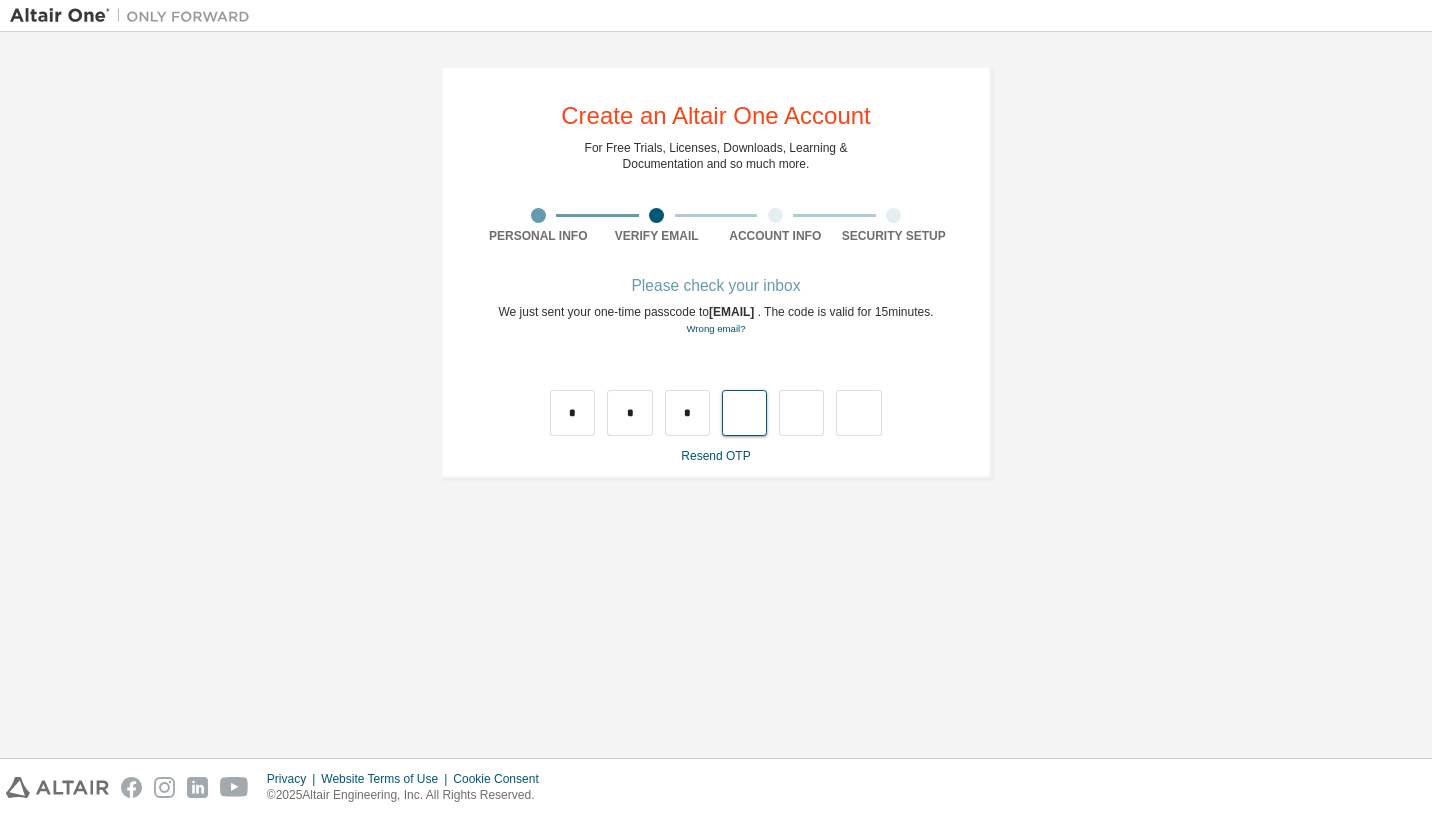 type on "*" 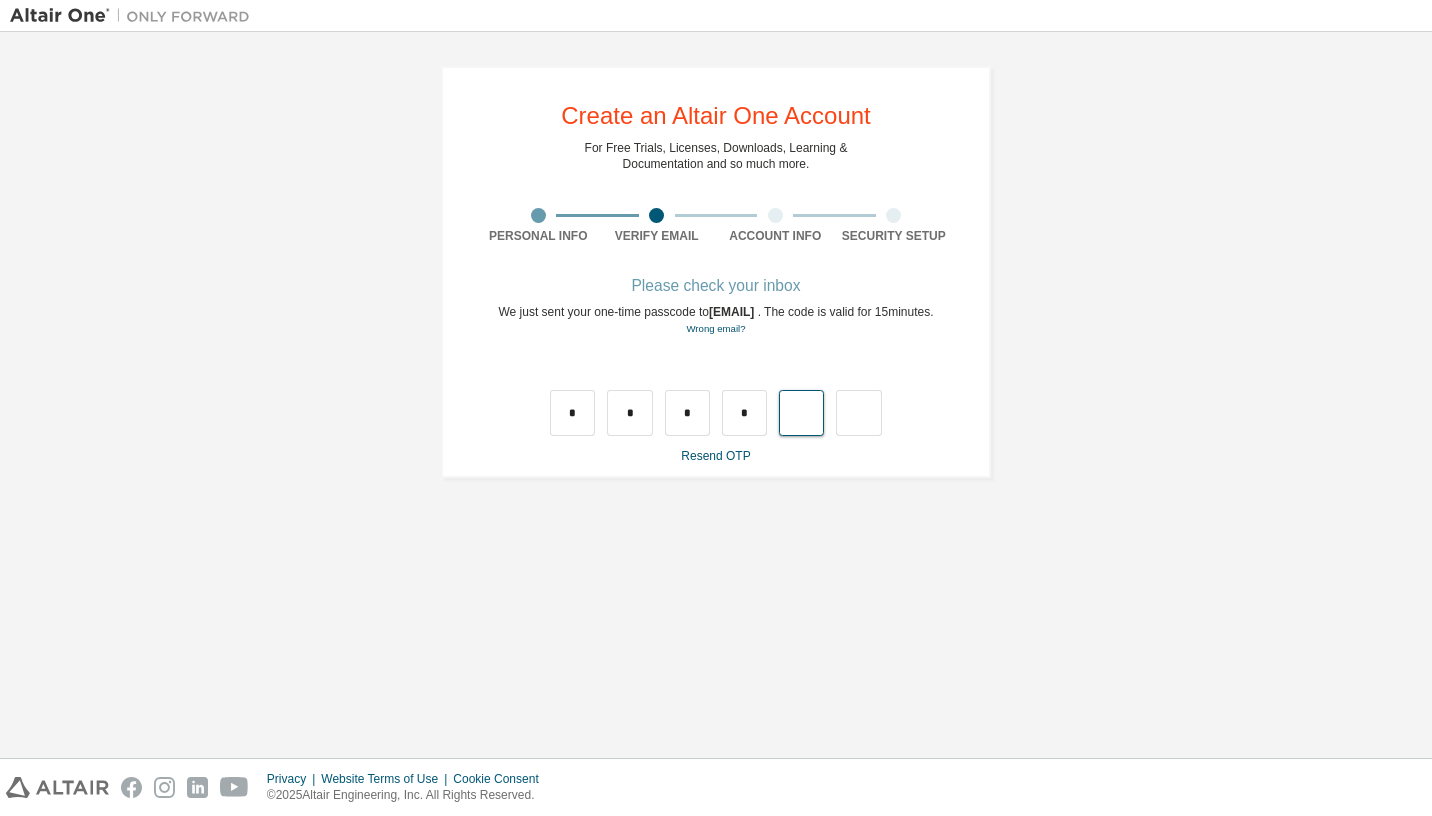 type on "*" 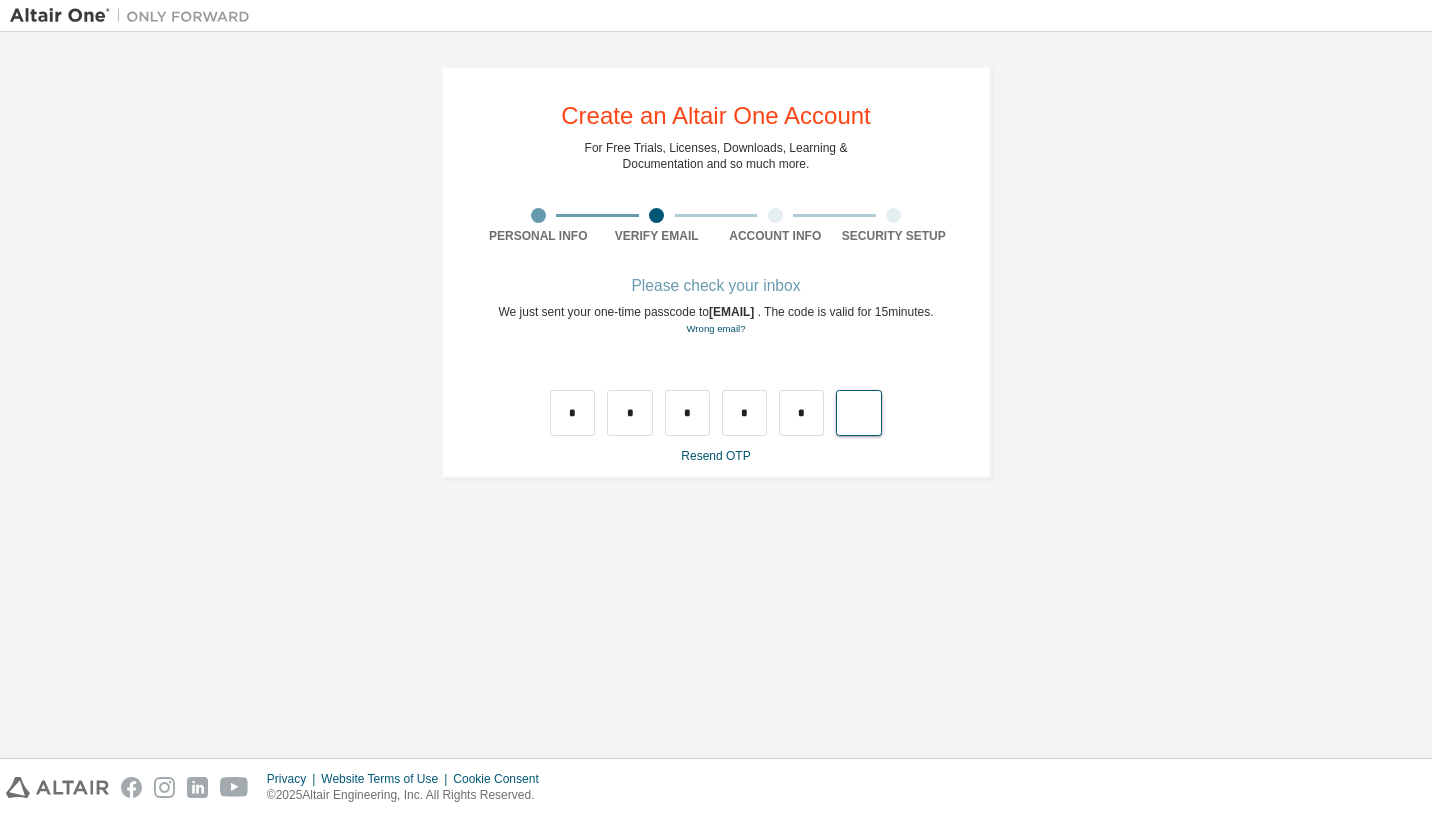 type on "*" 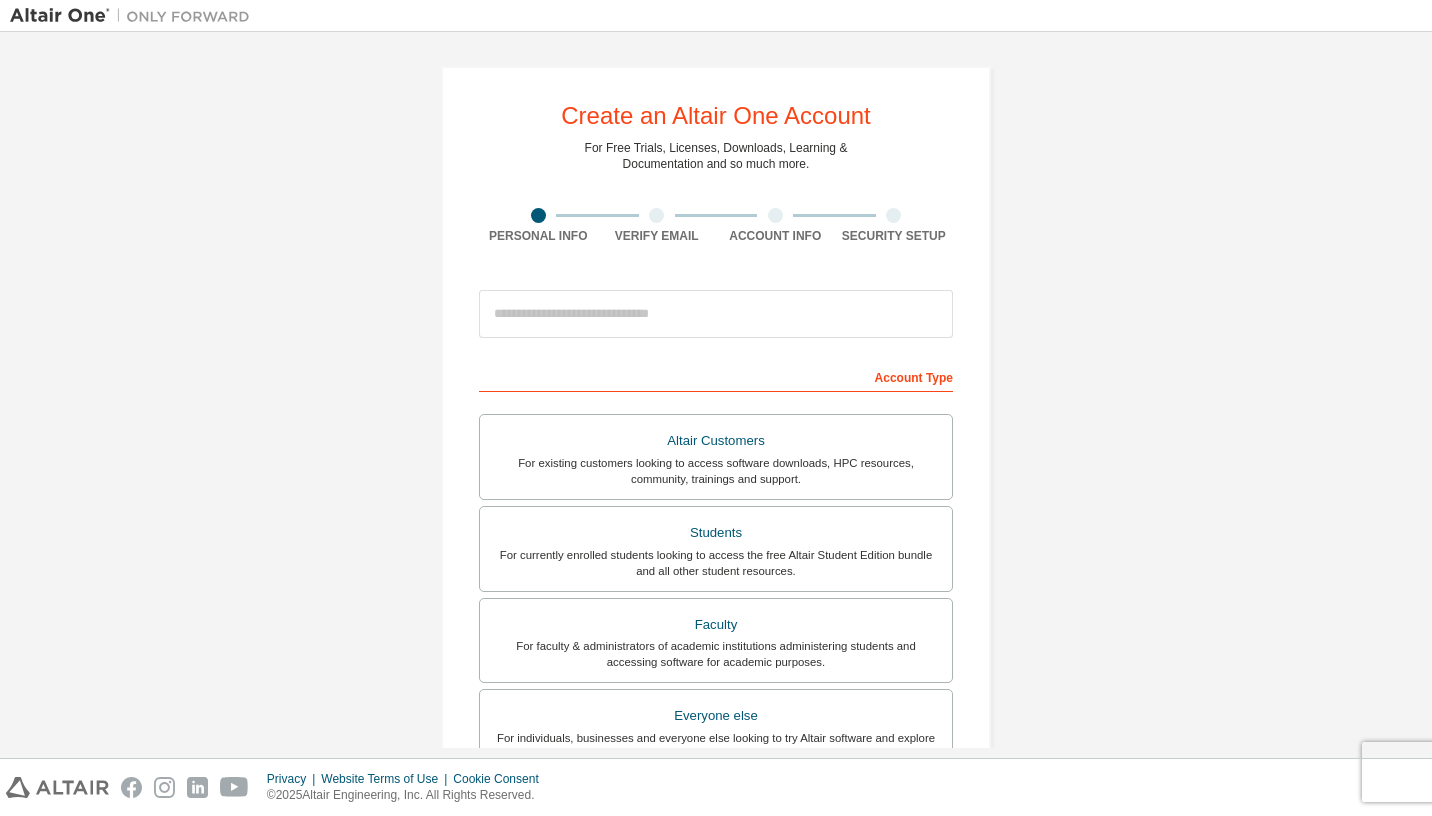scroll, scrollTop: 0, scrollLeft: 0, axis: both 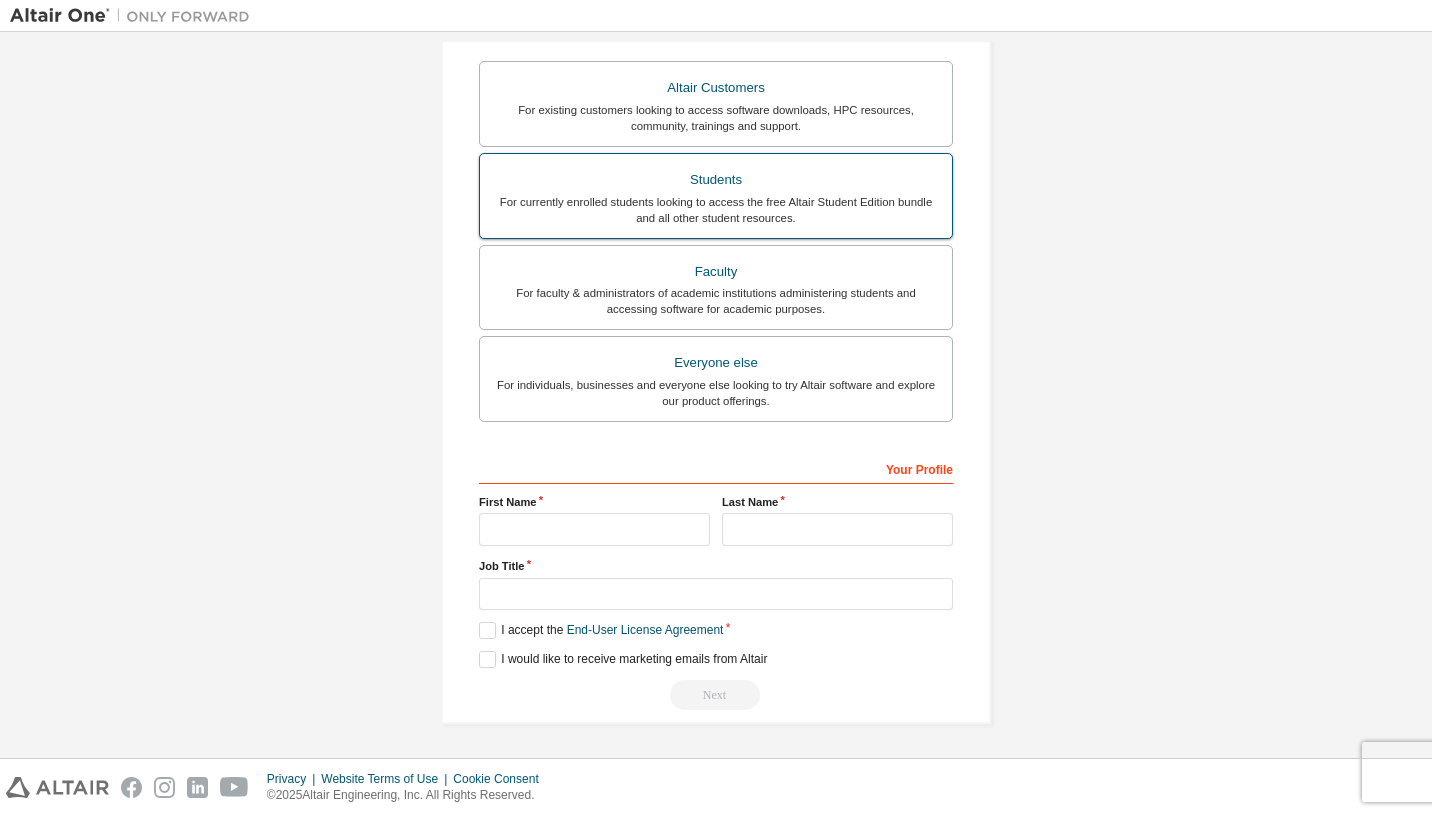 click on "Students" at bounding box center (716, 180) 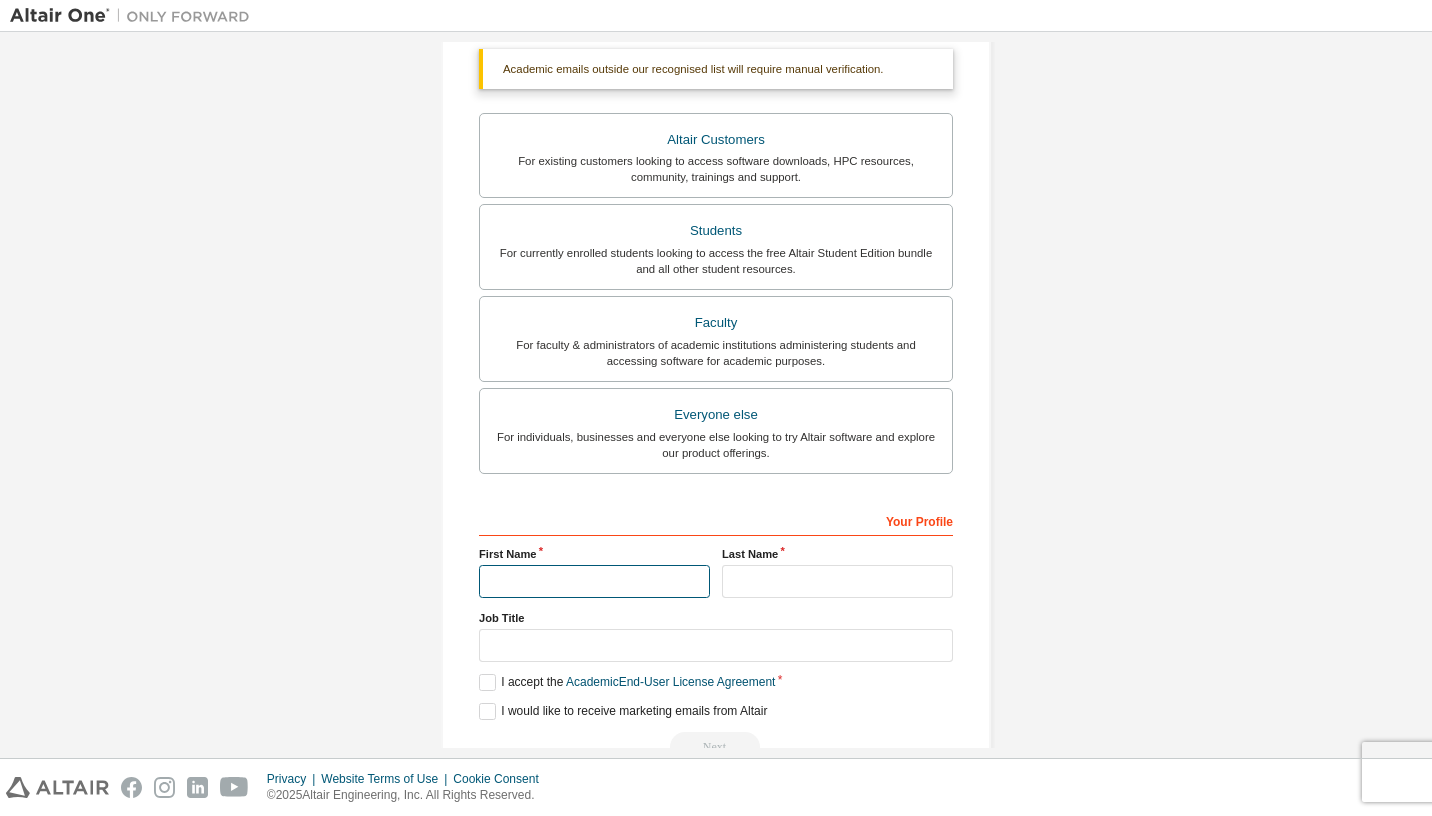 click at bounding box center (594, 581) 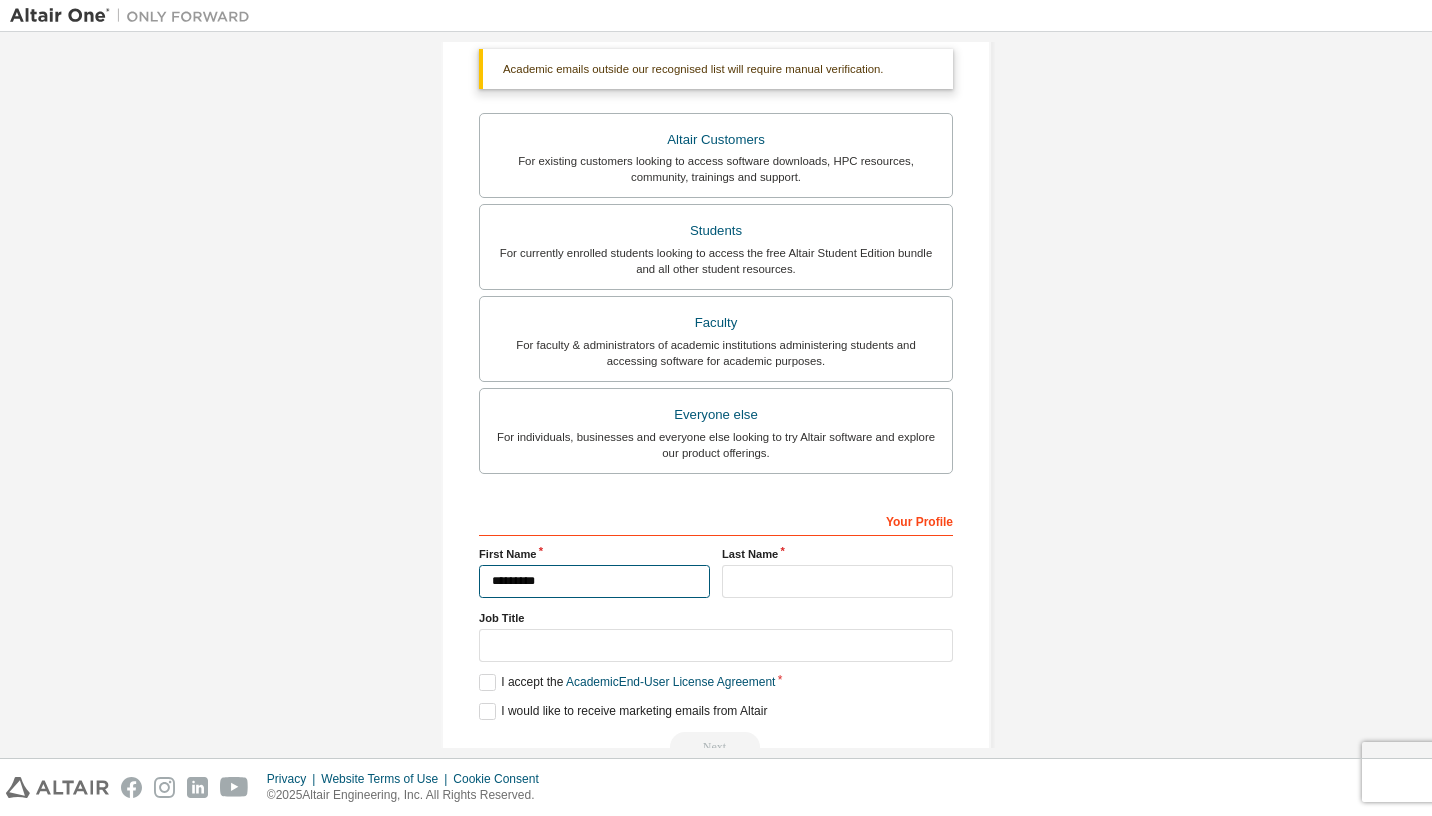 type on "*********" 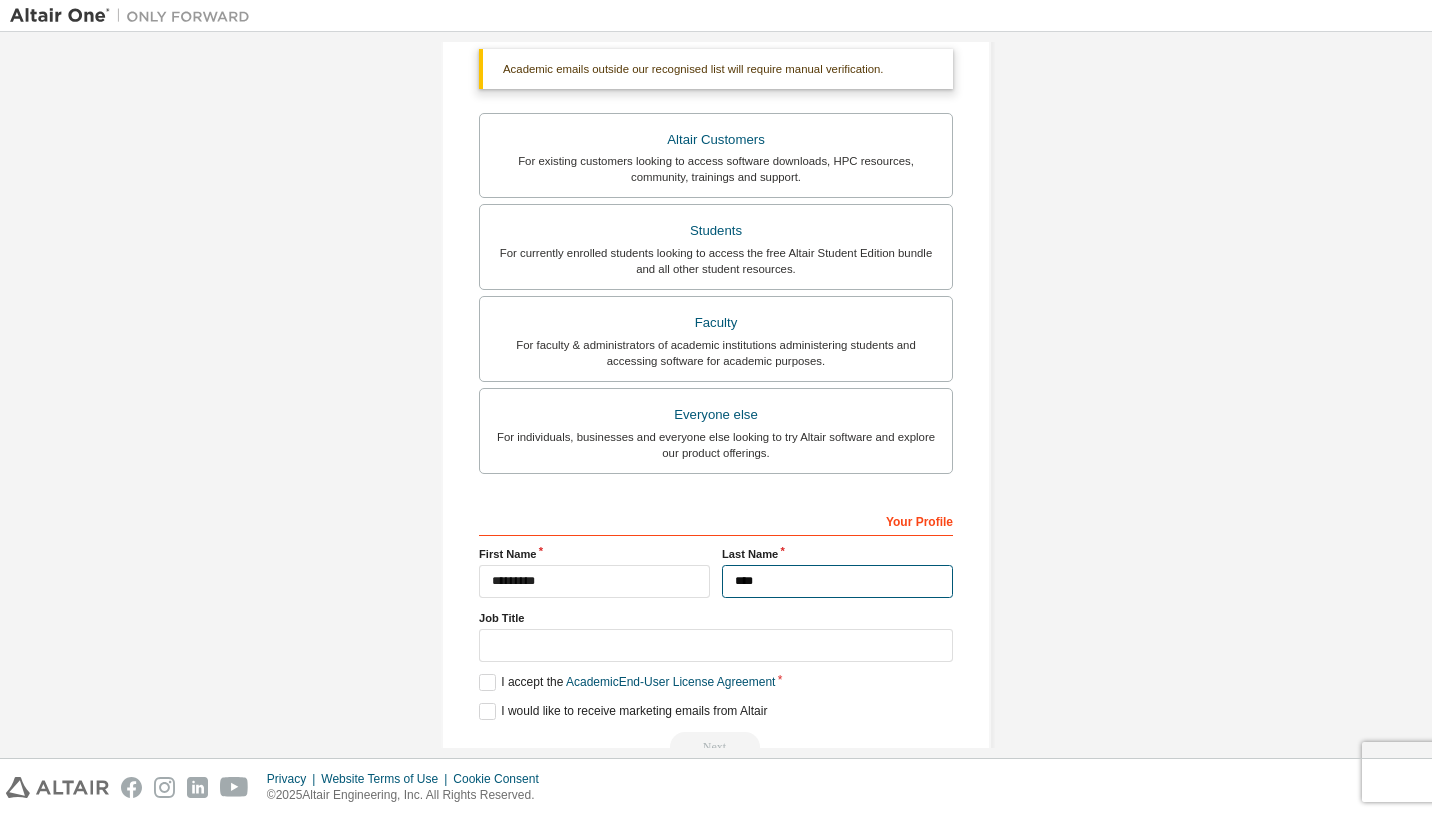 type on "**********" 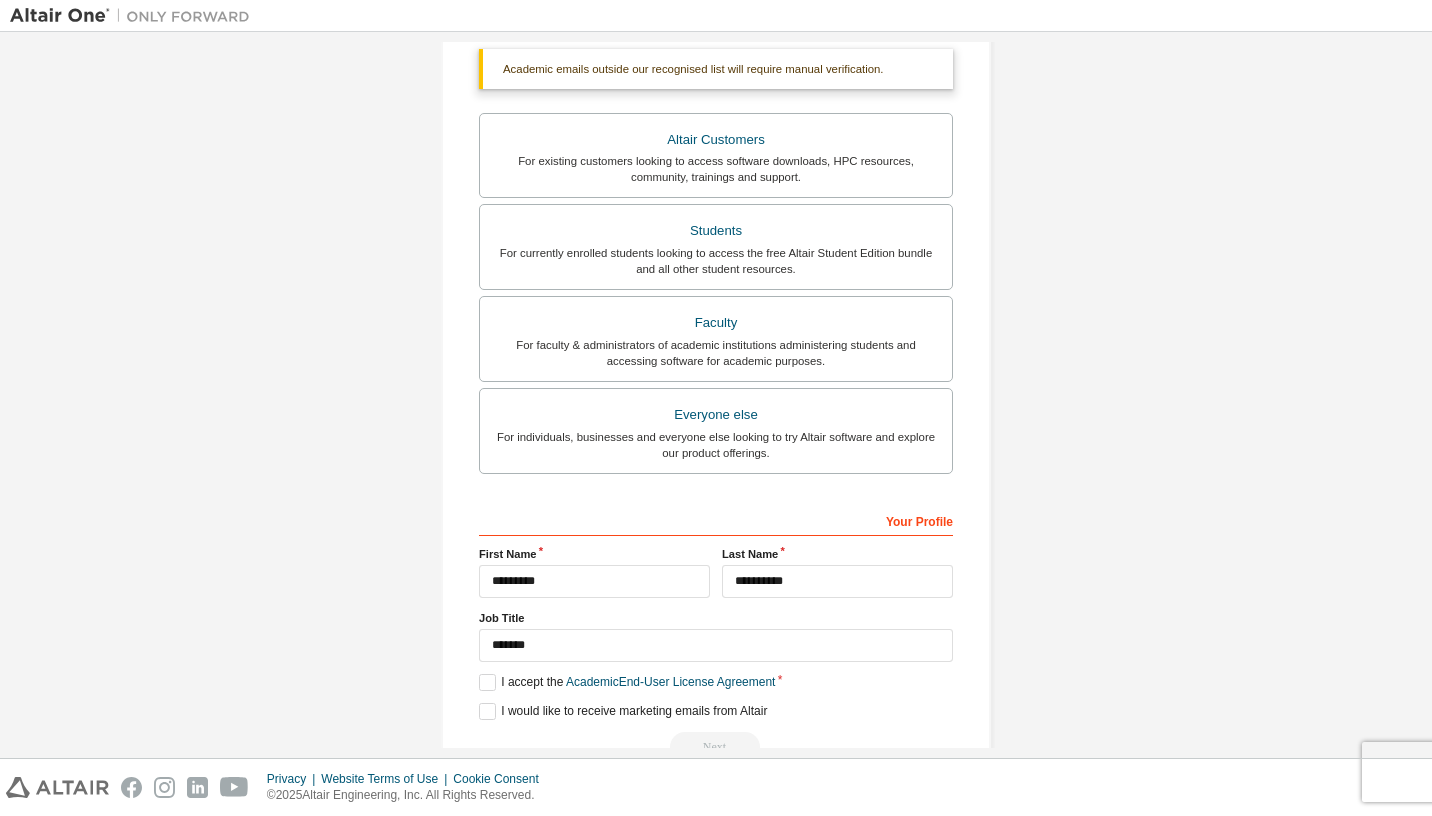 click on "Last Name" at bounding box center [837, 554] 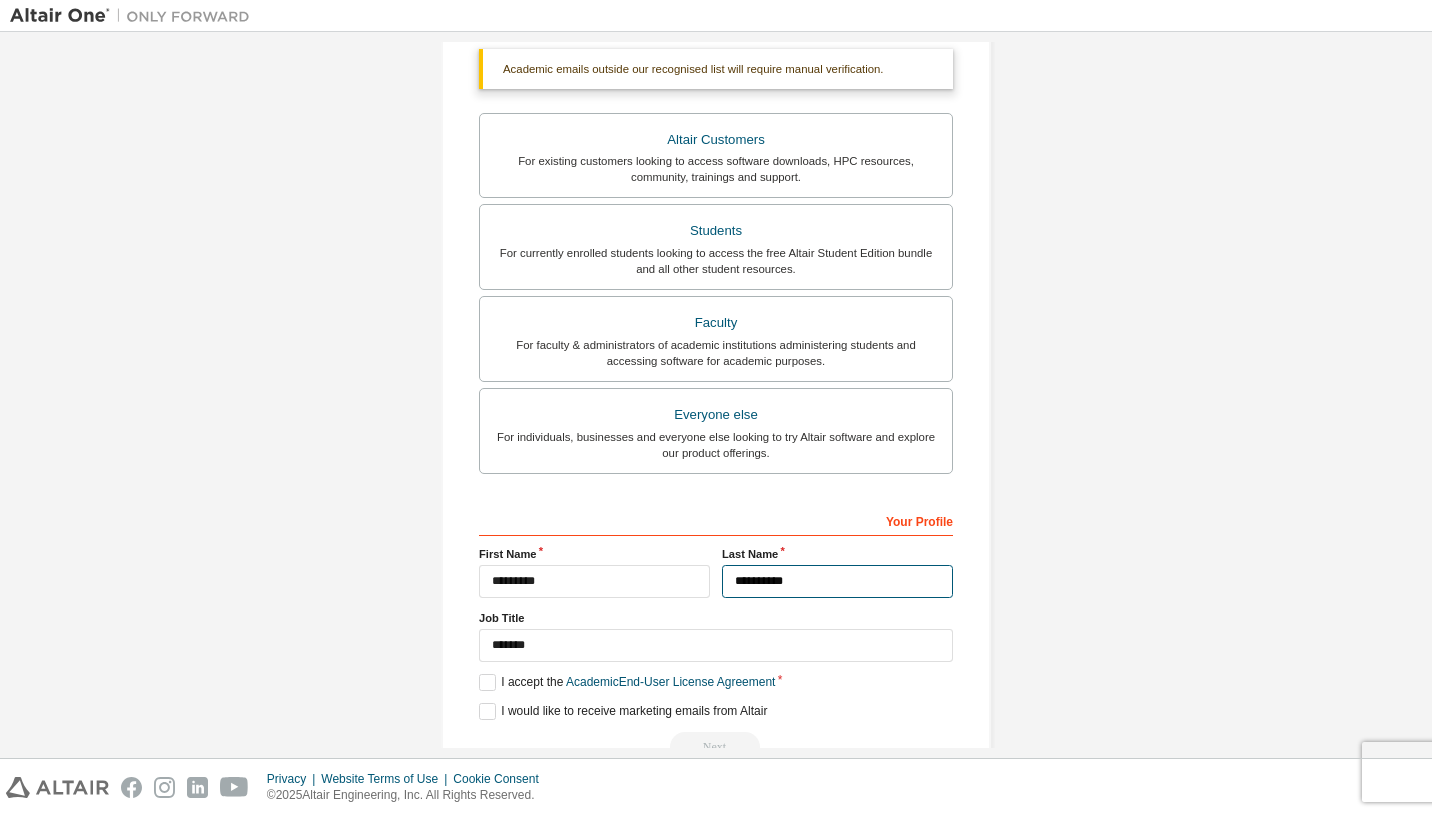 click on "**********" at bounding box center (837, 581) 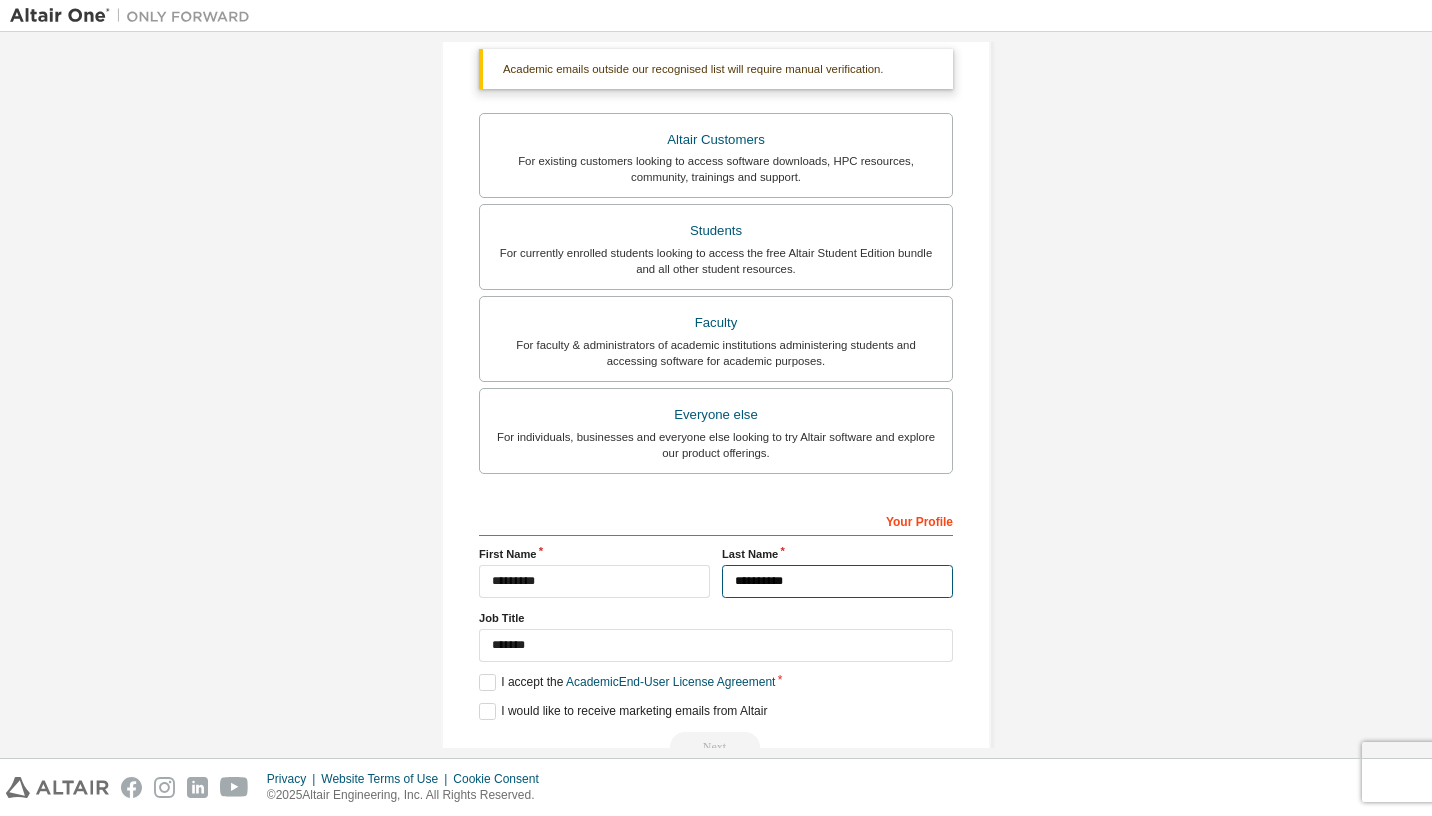 click on "**********" at bounding box center (837, 581) 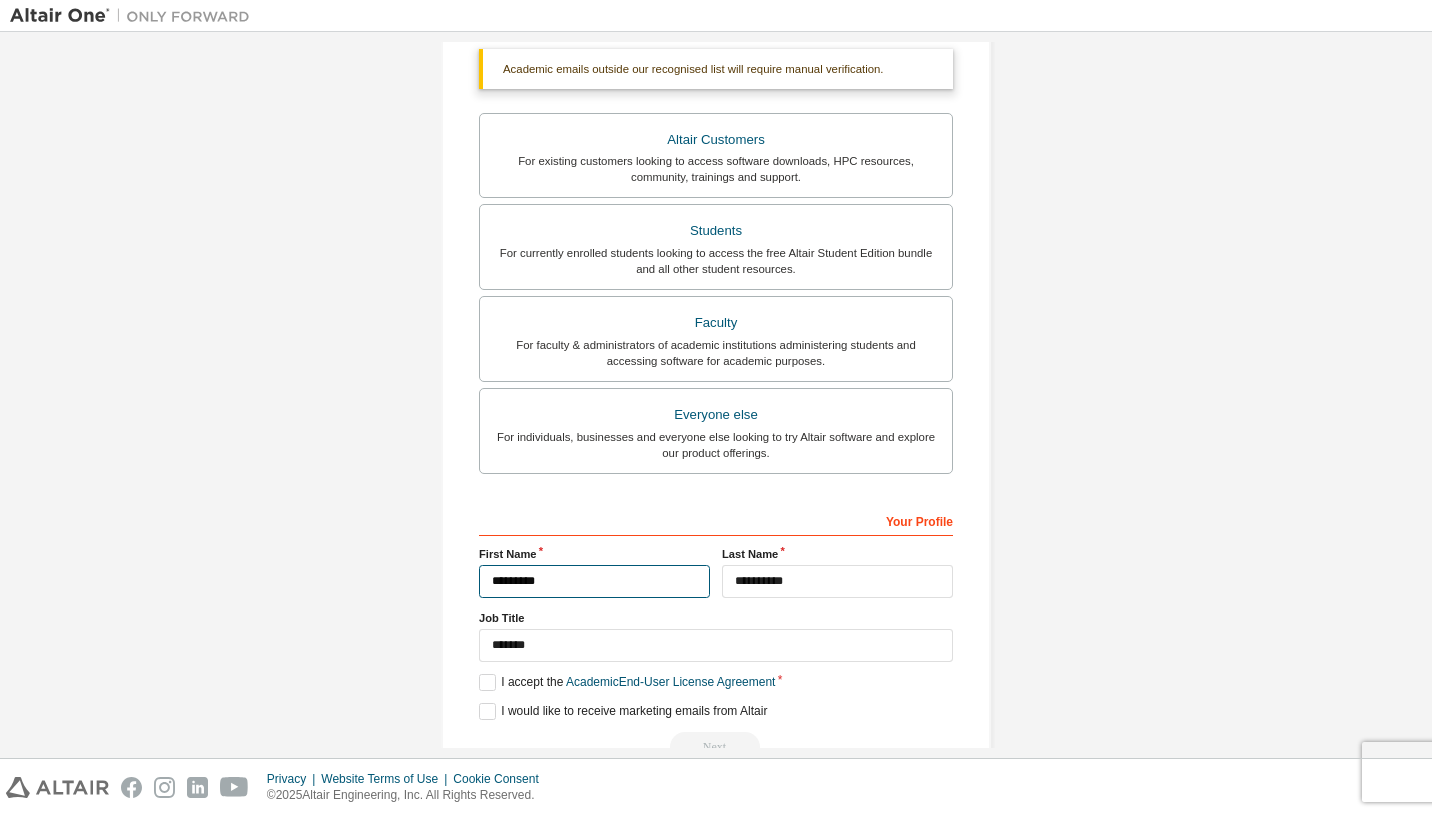 click on "*********" at bounding box center (594, 581) 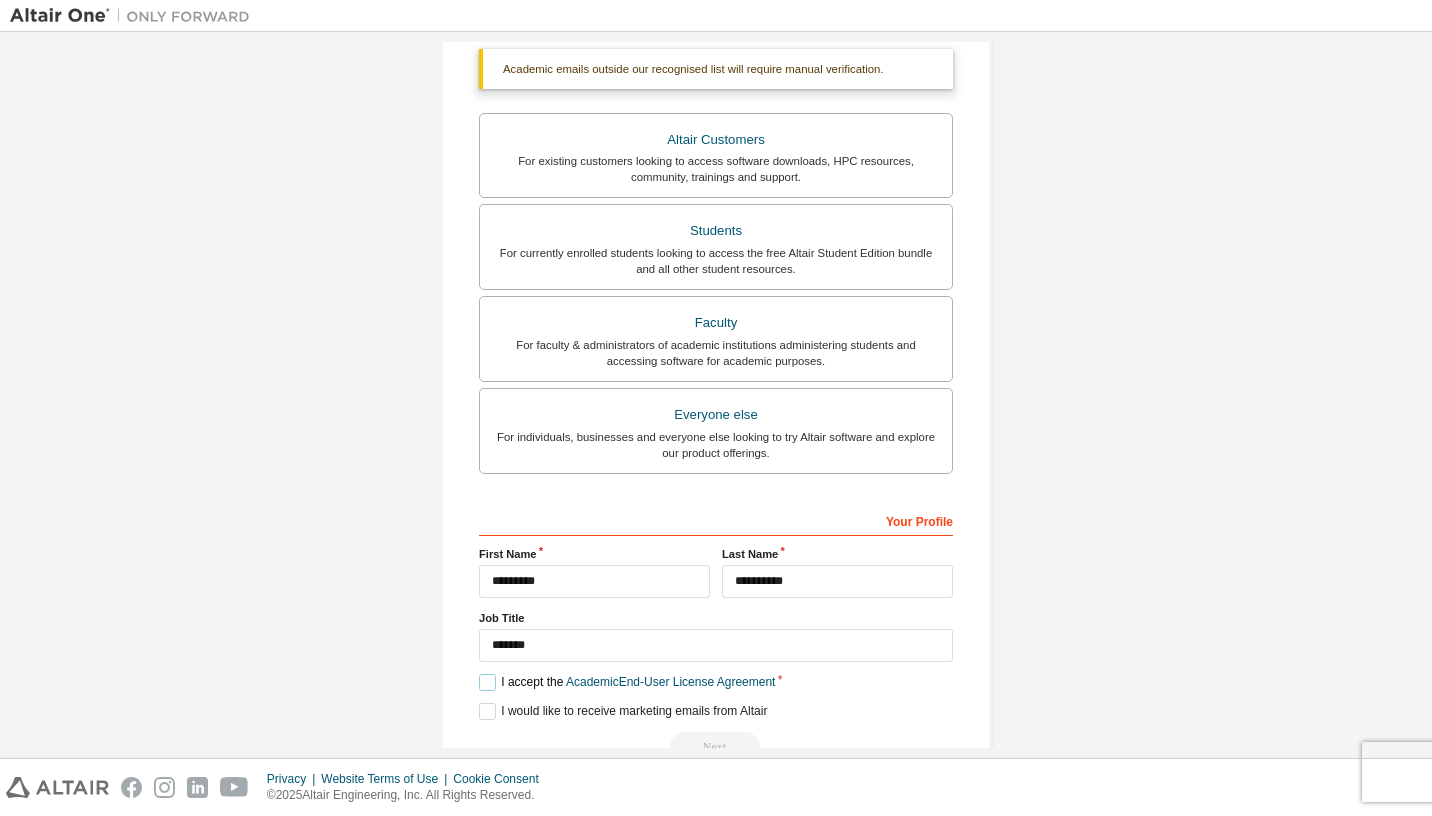 click on "I accept the   Academic   End-User License Agreement" at bounding box center [627, 682] 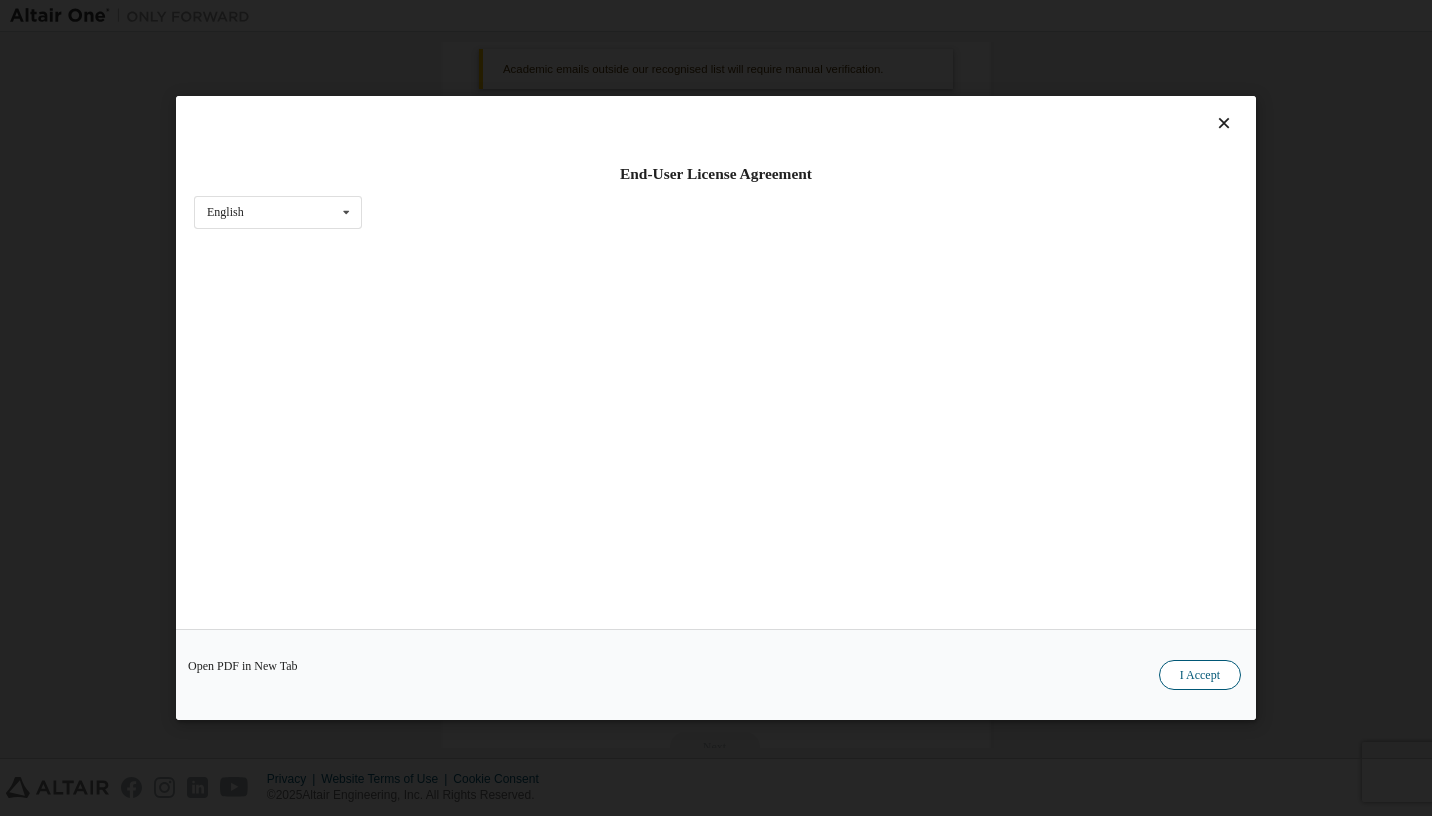 click on "I Accept" at bounding box center [1200, 675] 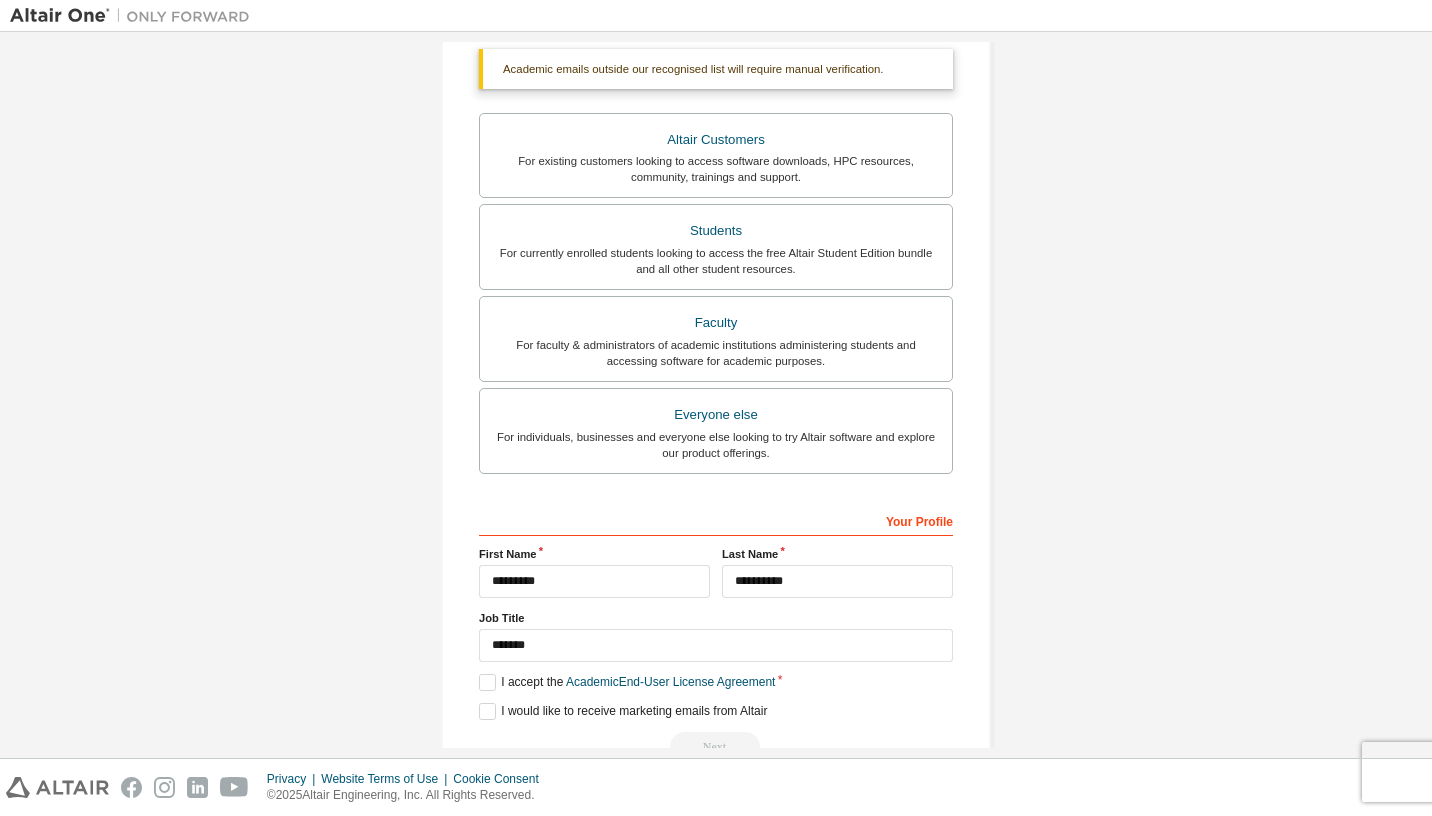 scroll, scrollTop: 405, scrollLeft: 0, axis: vertical 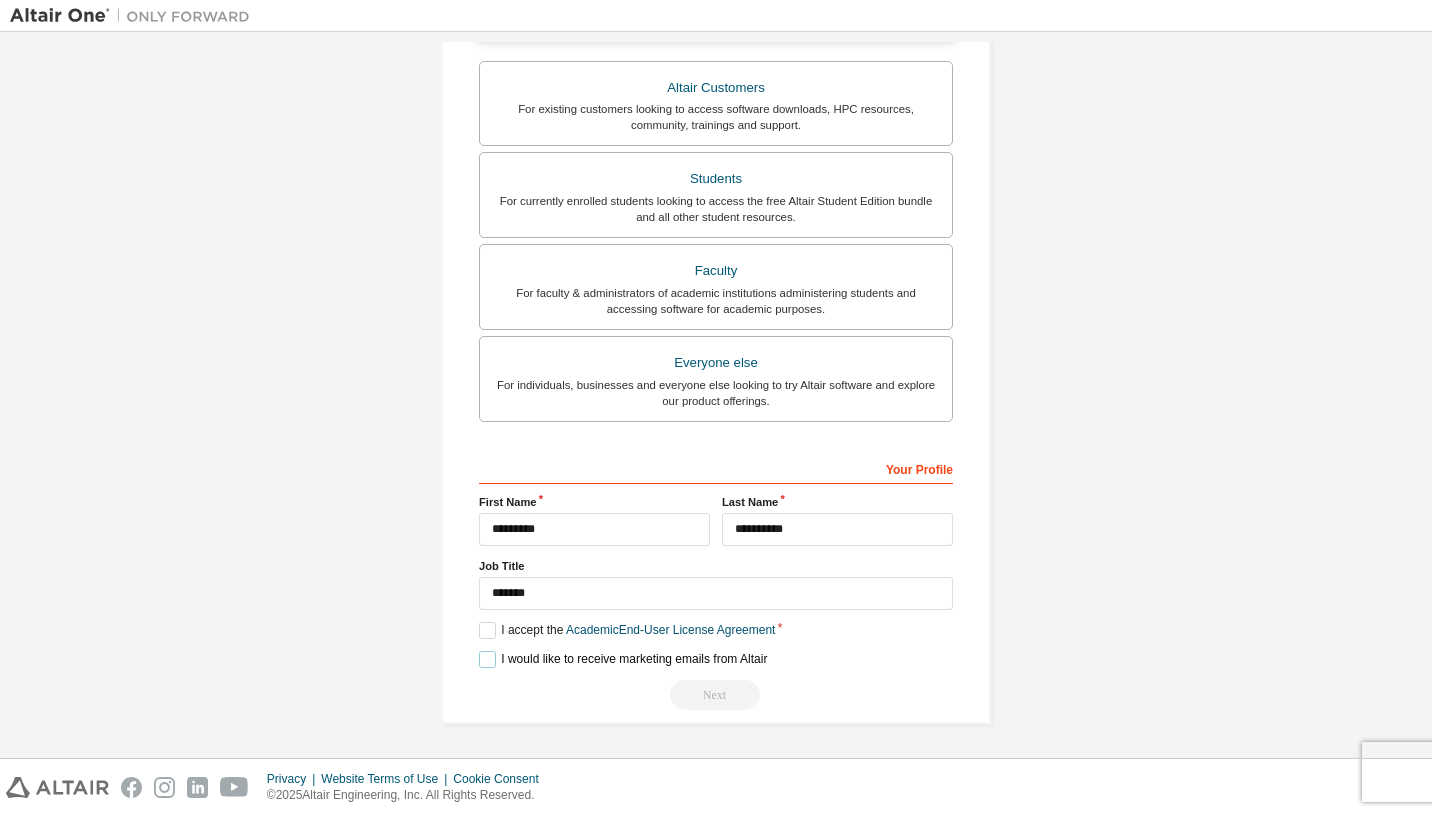 click on "I would like to receive marketing emails from Altair" at bounding box center (623, 659) 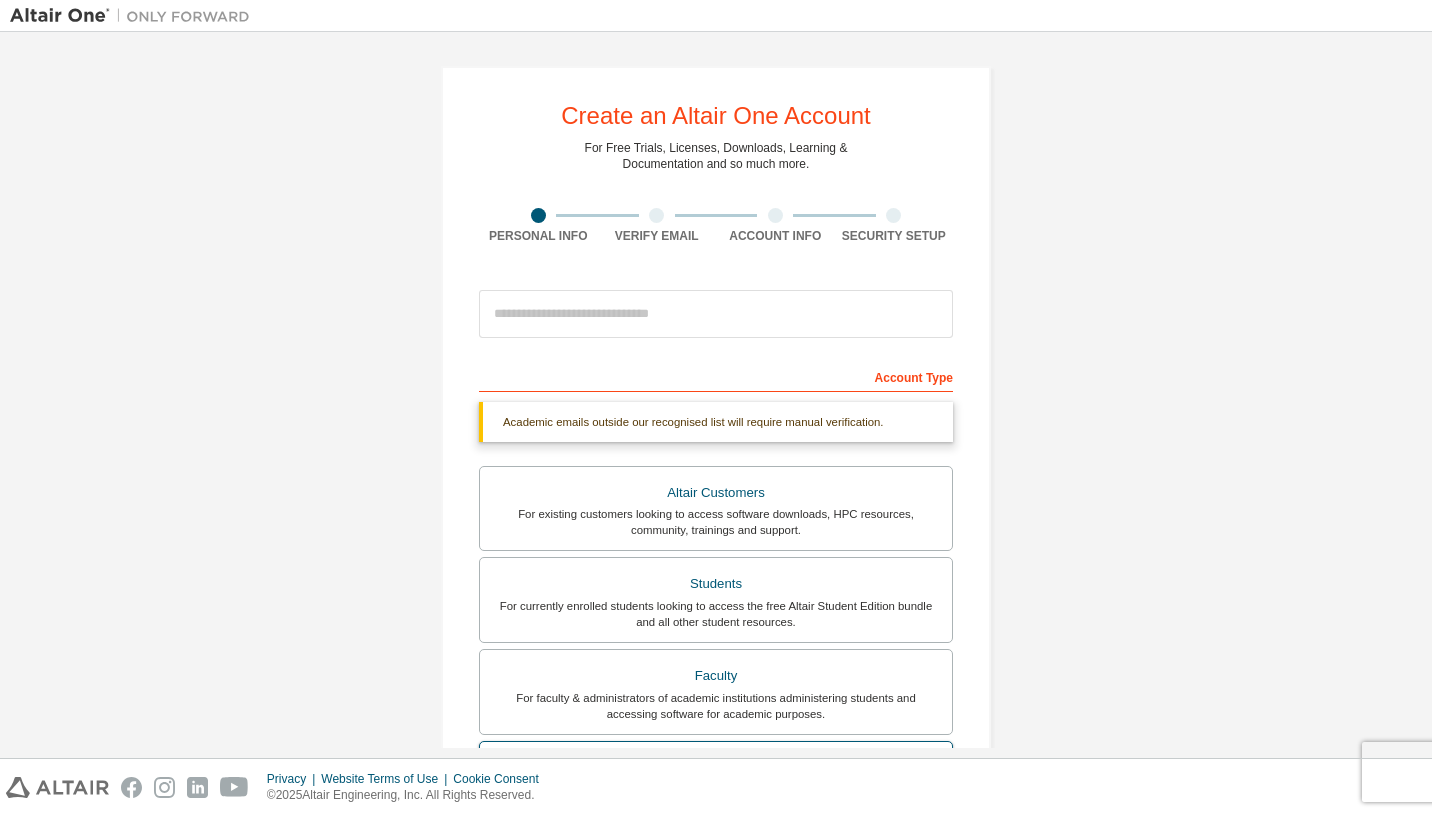 scroll, scrollTop: 144, scrollLeft: 0, axis: vertical 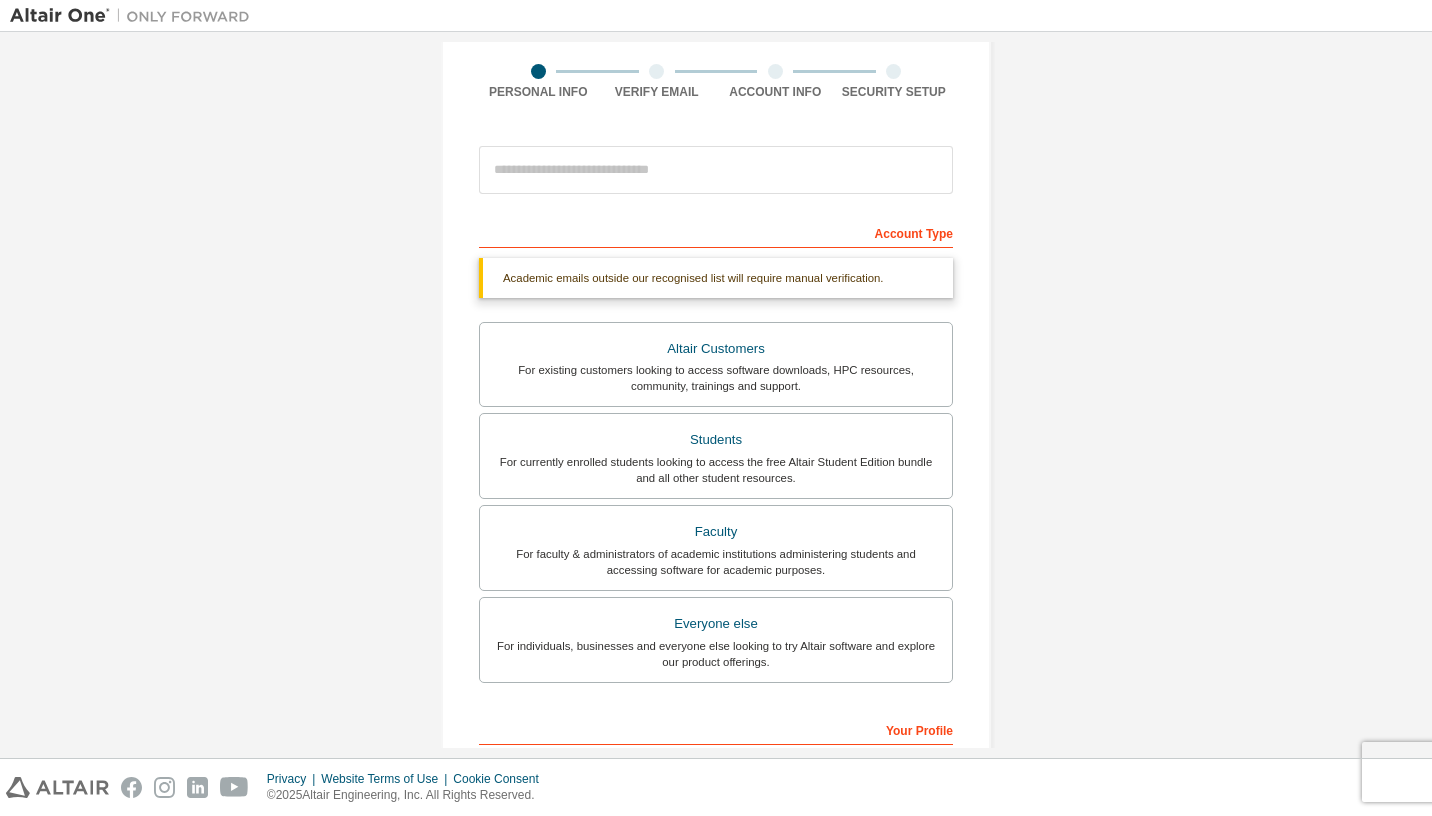 click at bounding box center [716, 170] 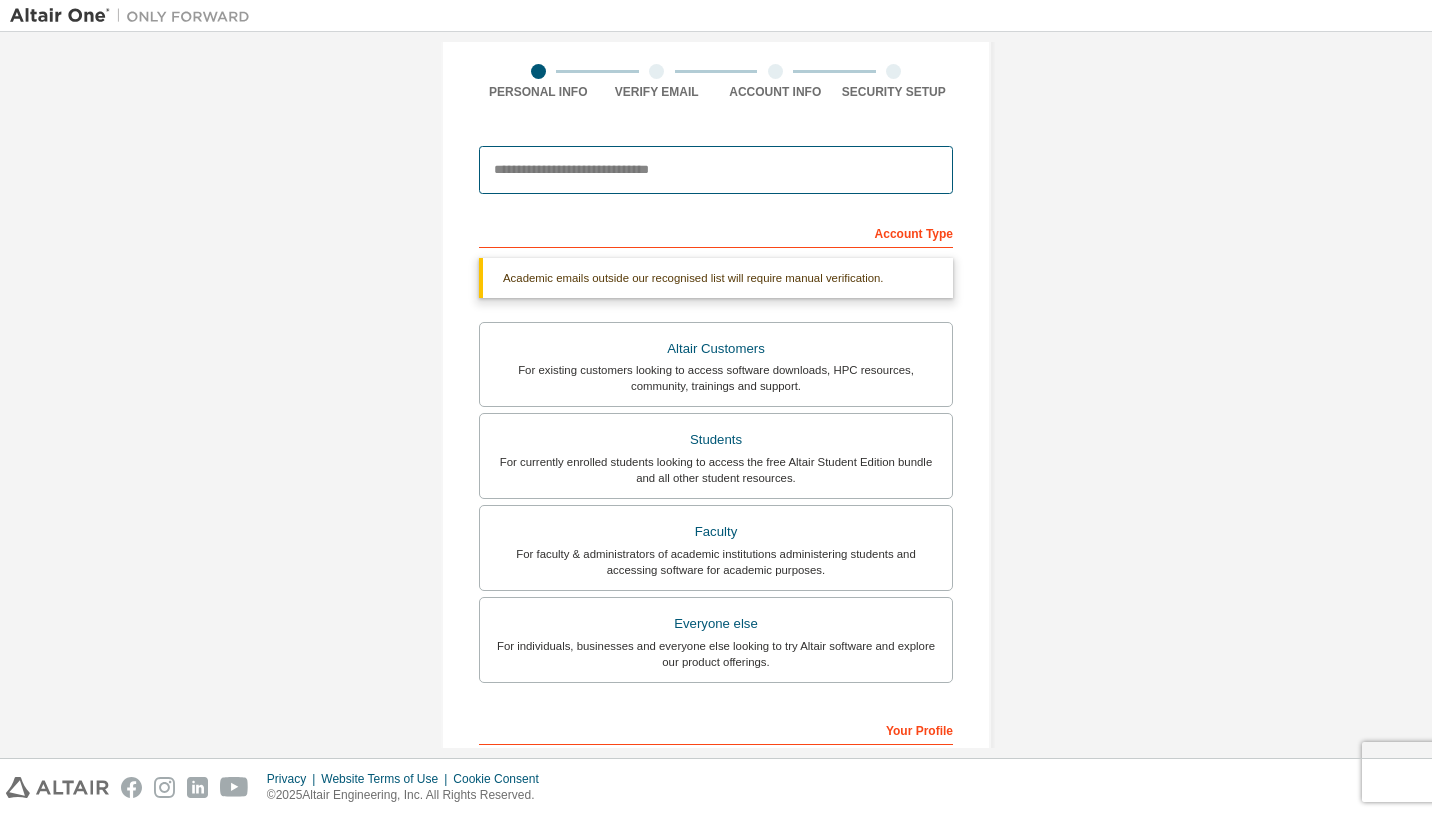 click at bounding box center [716, 170] 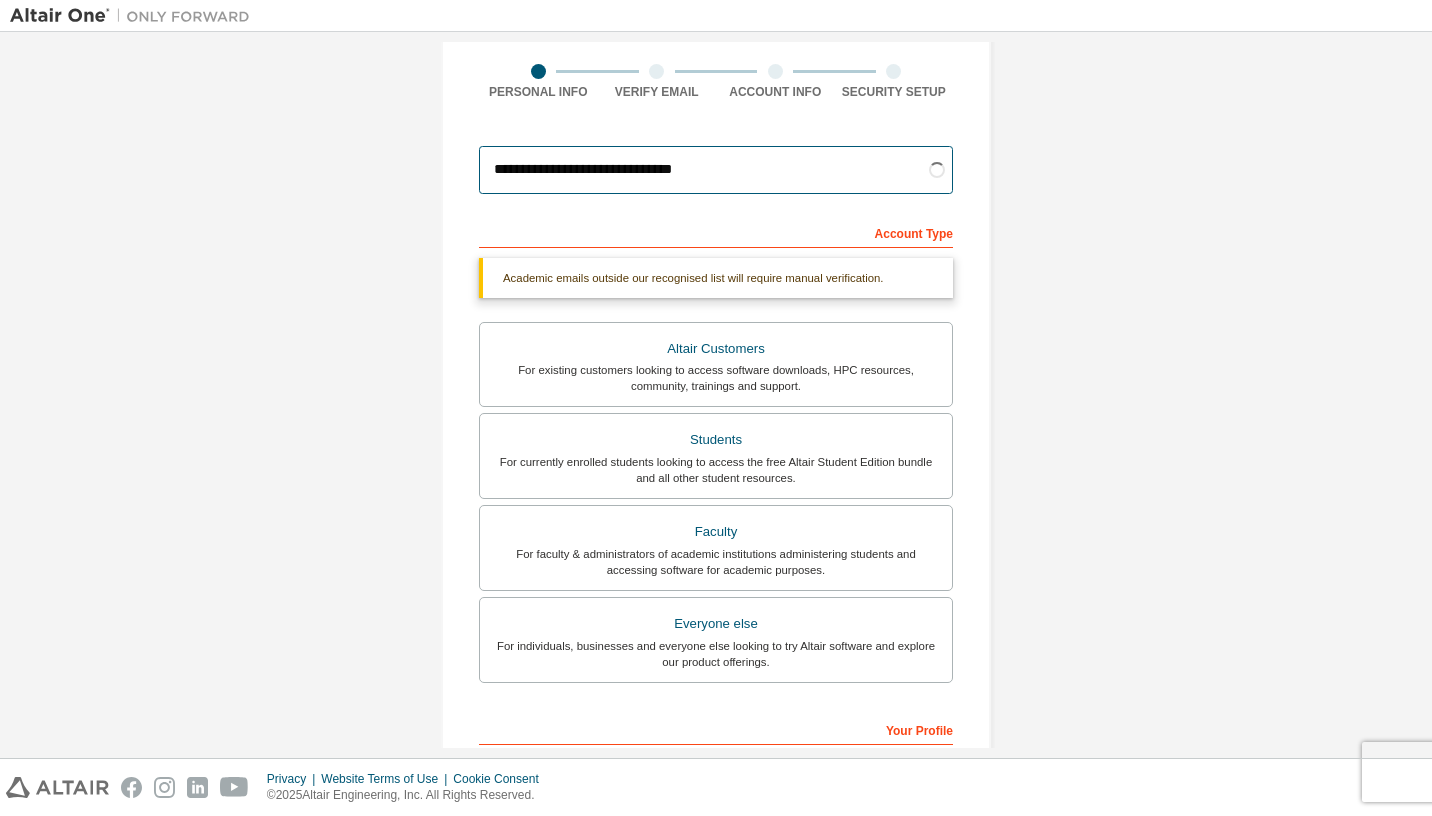 type on "**********" 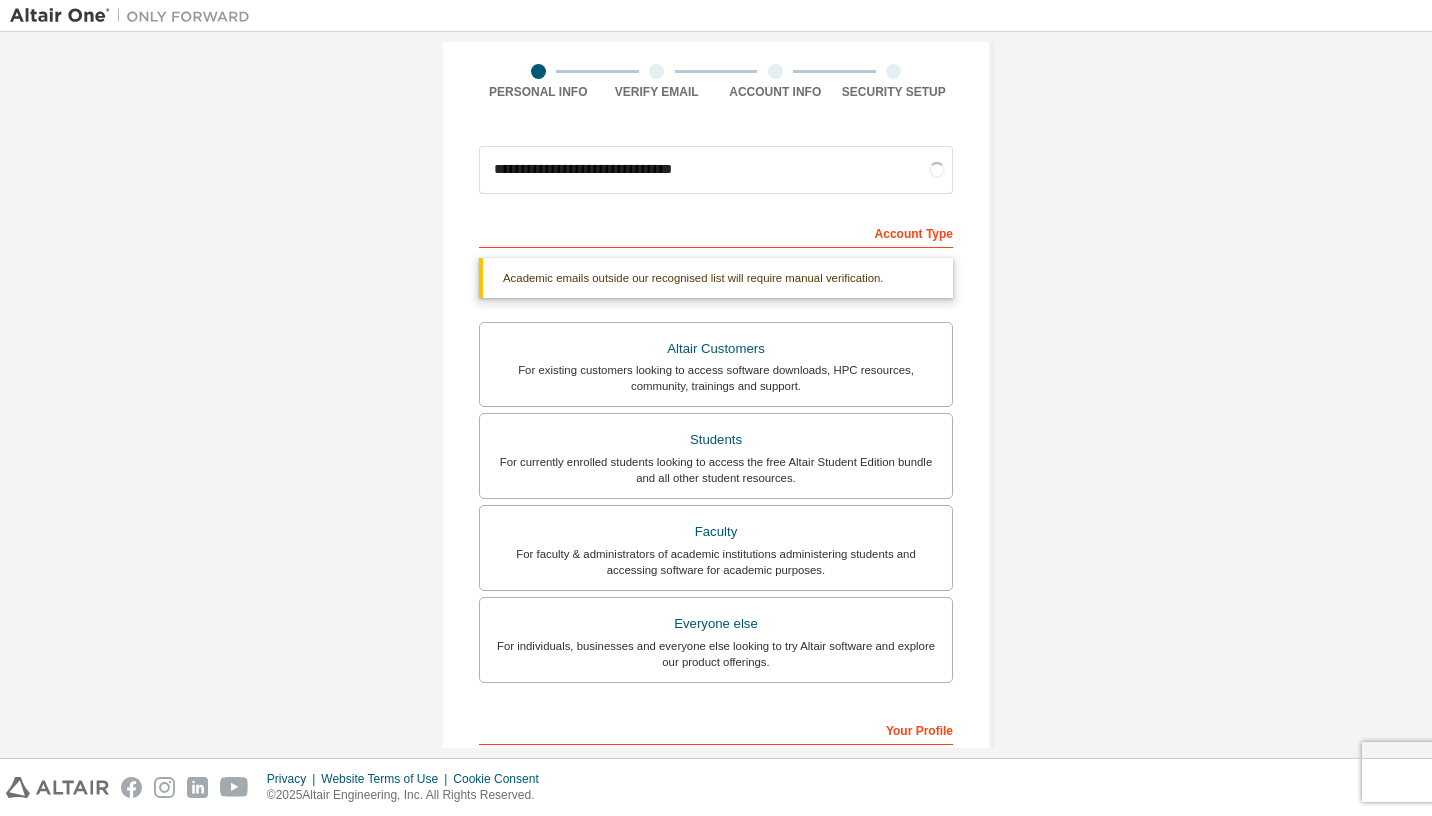 click on "**********" at bounding box center (716, 553) 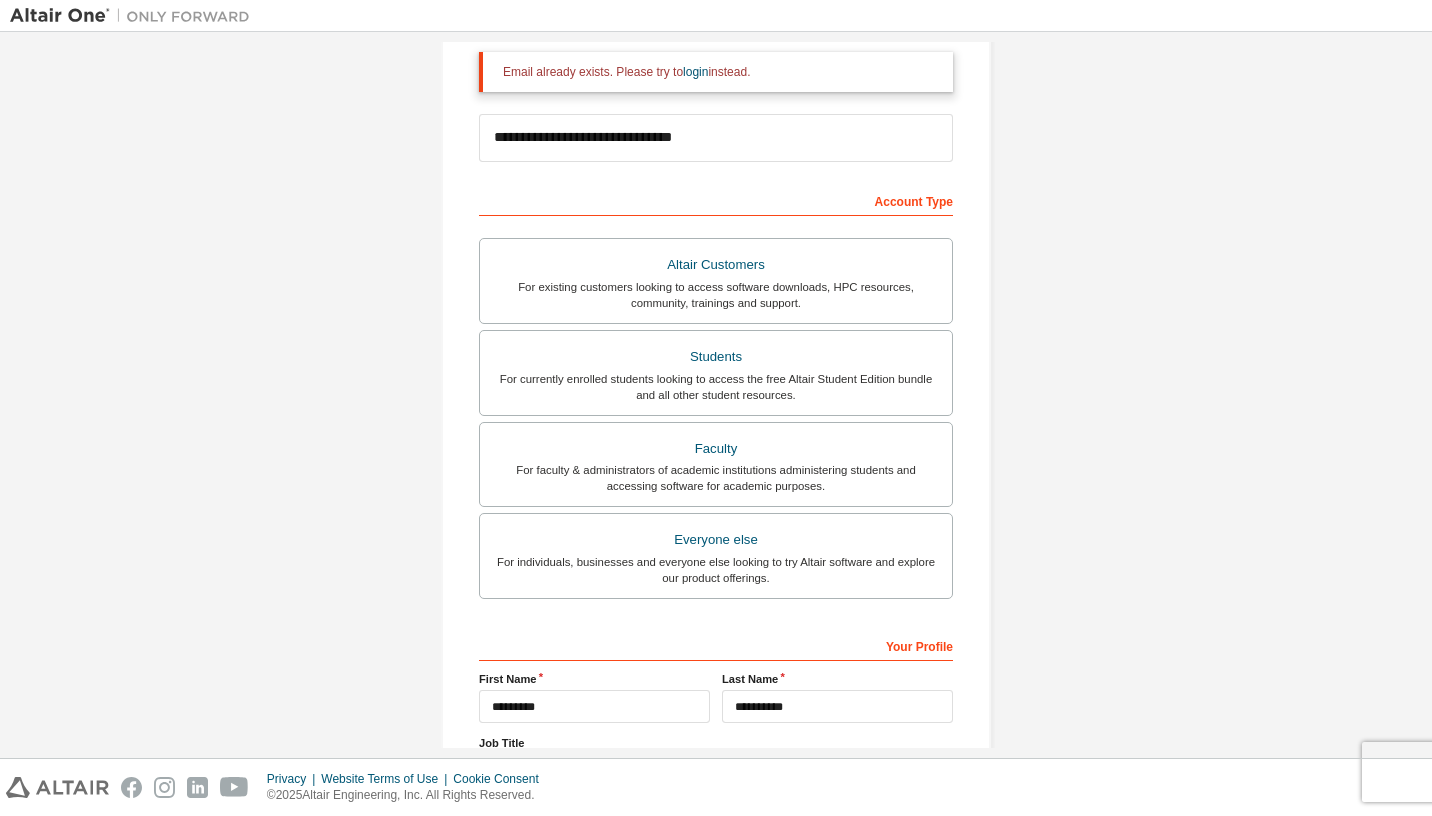 scroll, scrollTop: 174, scrollLeft: 0, axis: vertical 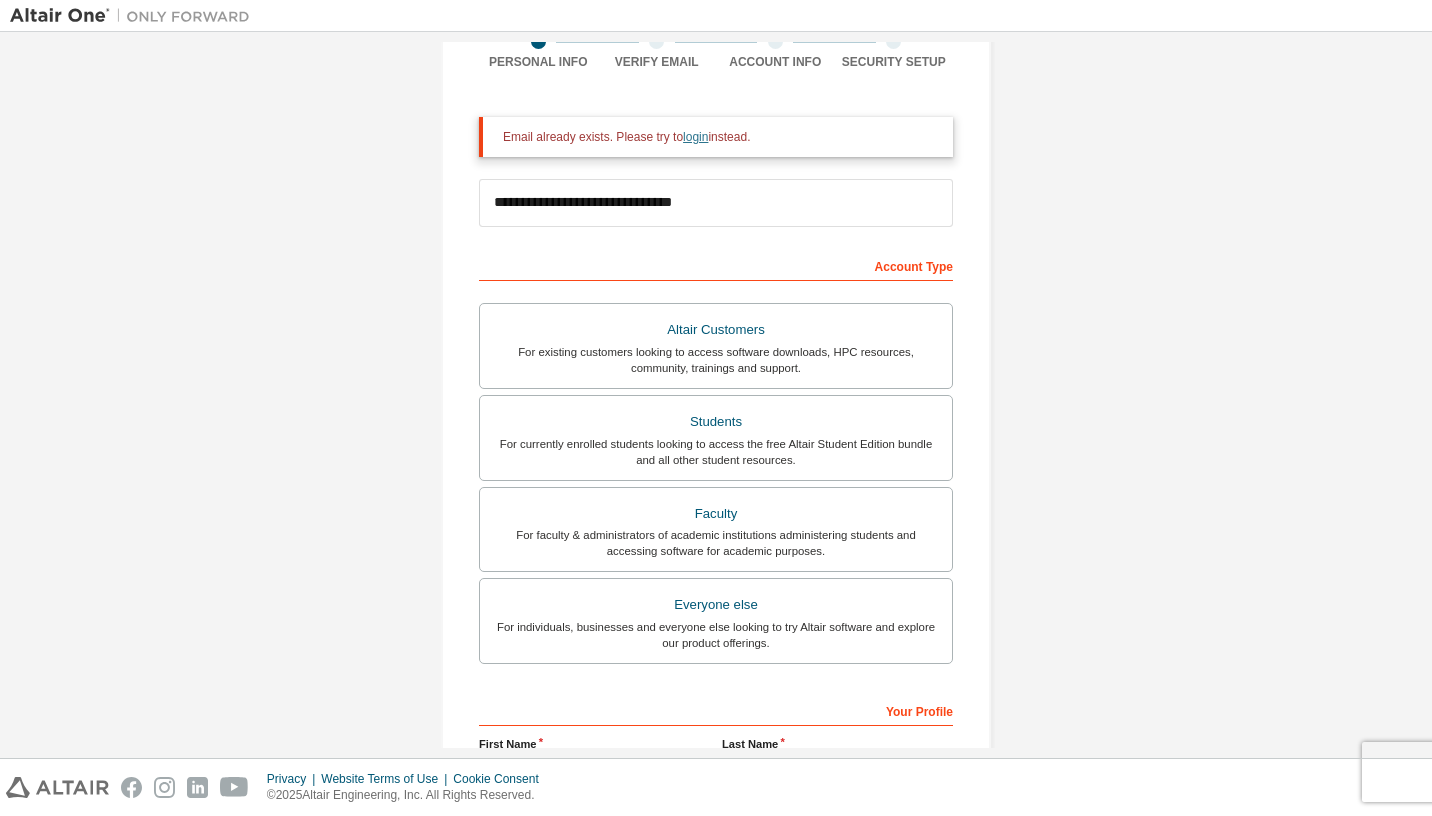click on "login" at bounding box center (695, 137) 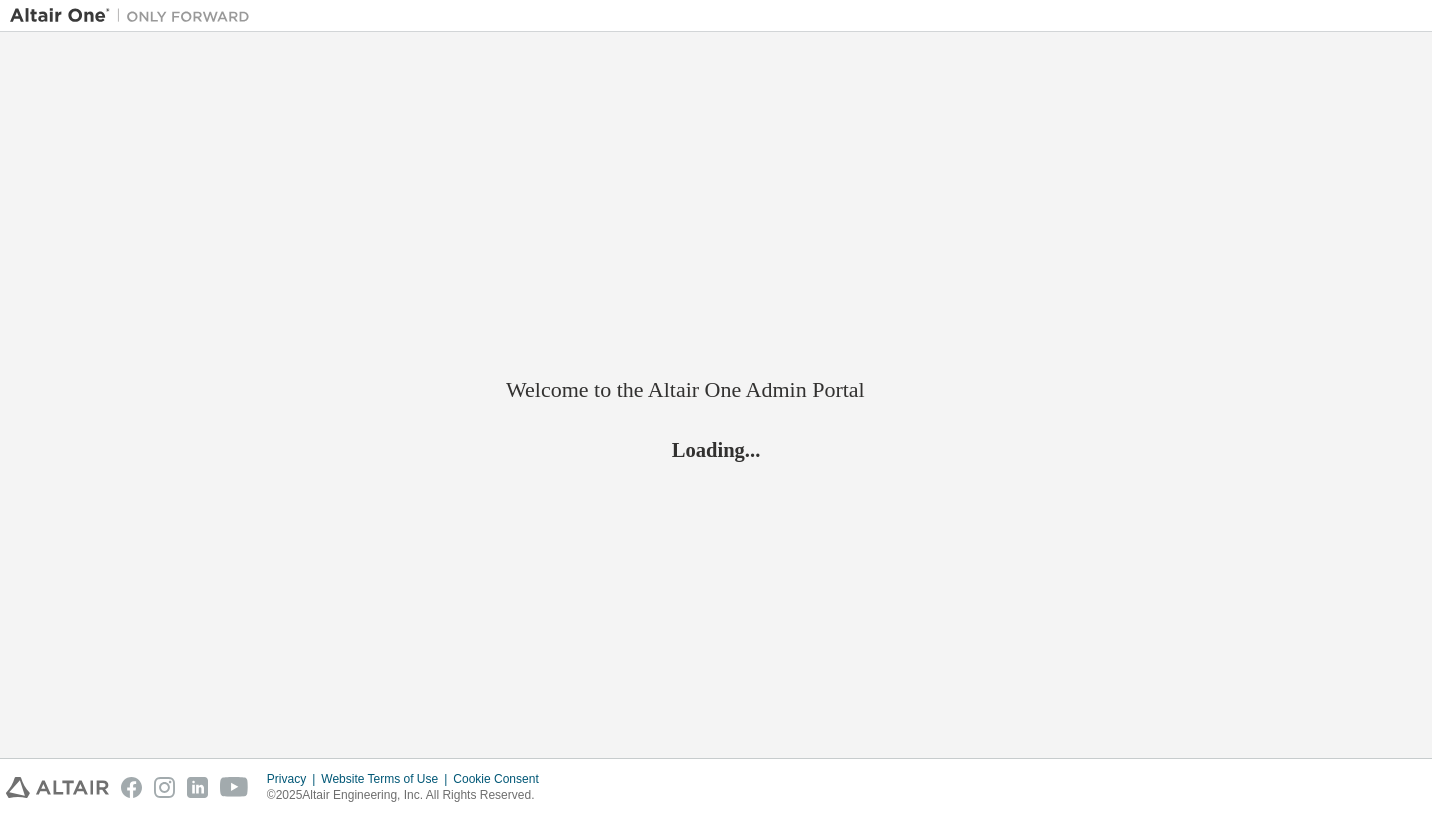 scroll, scrollTop: 0, scrollLeft: 0, axis: both 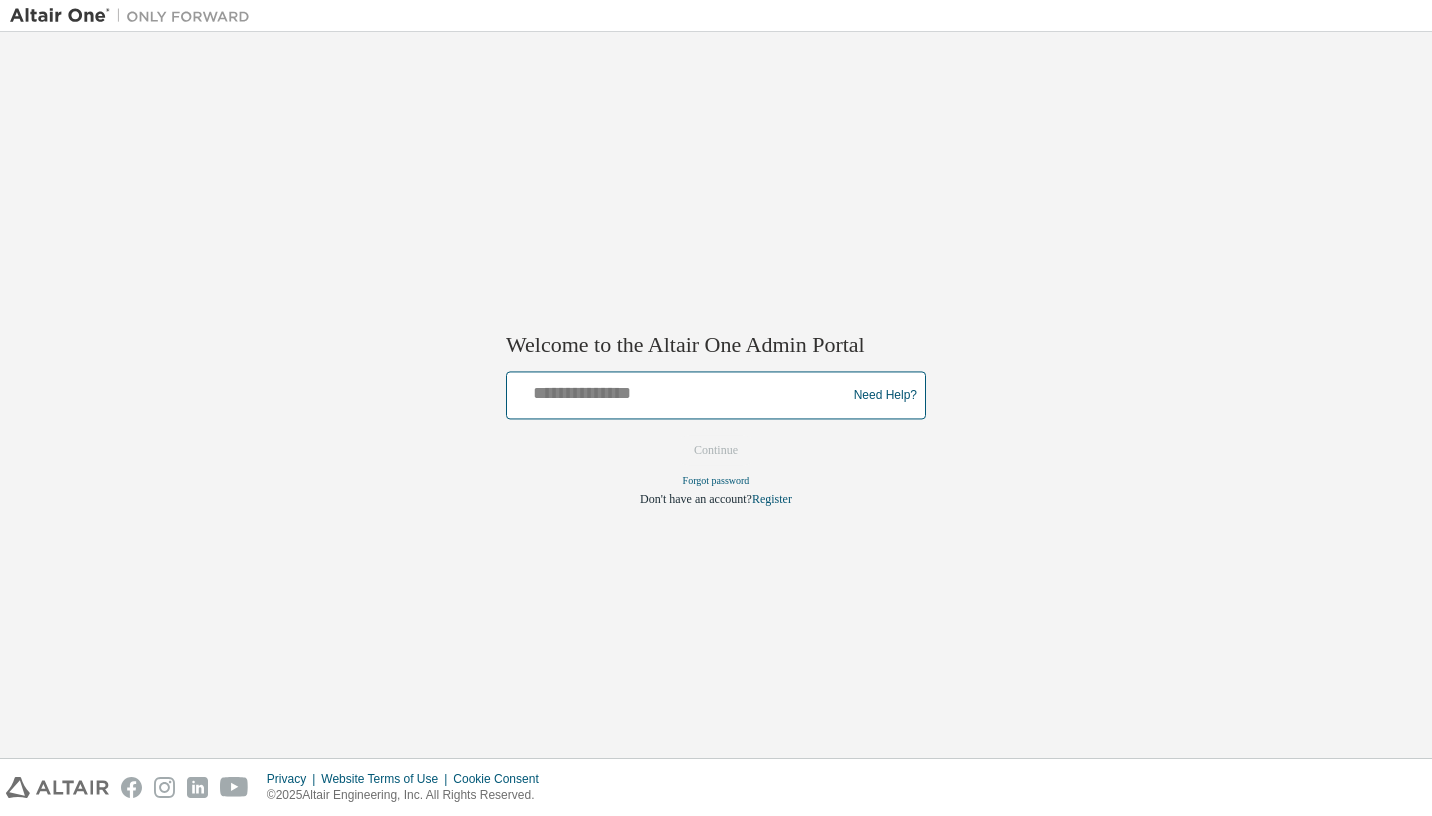 click at bounding box center [679, 391] 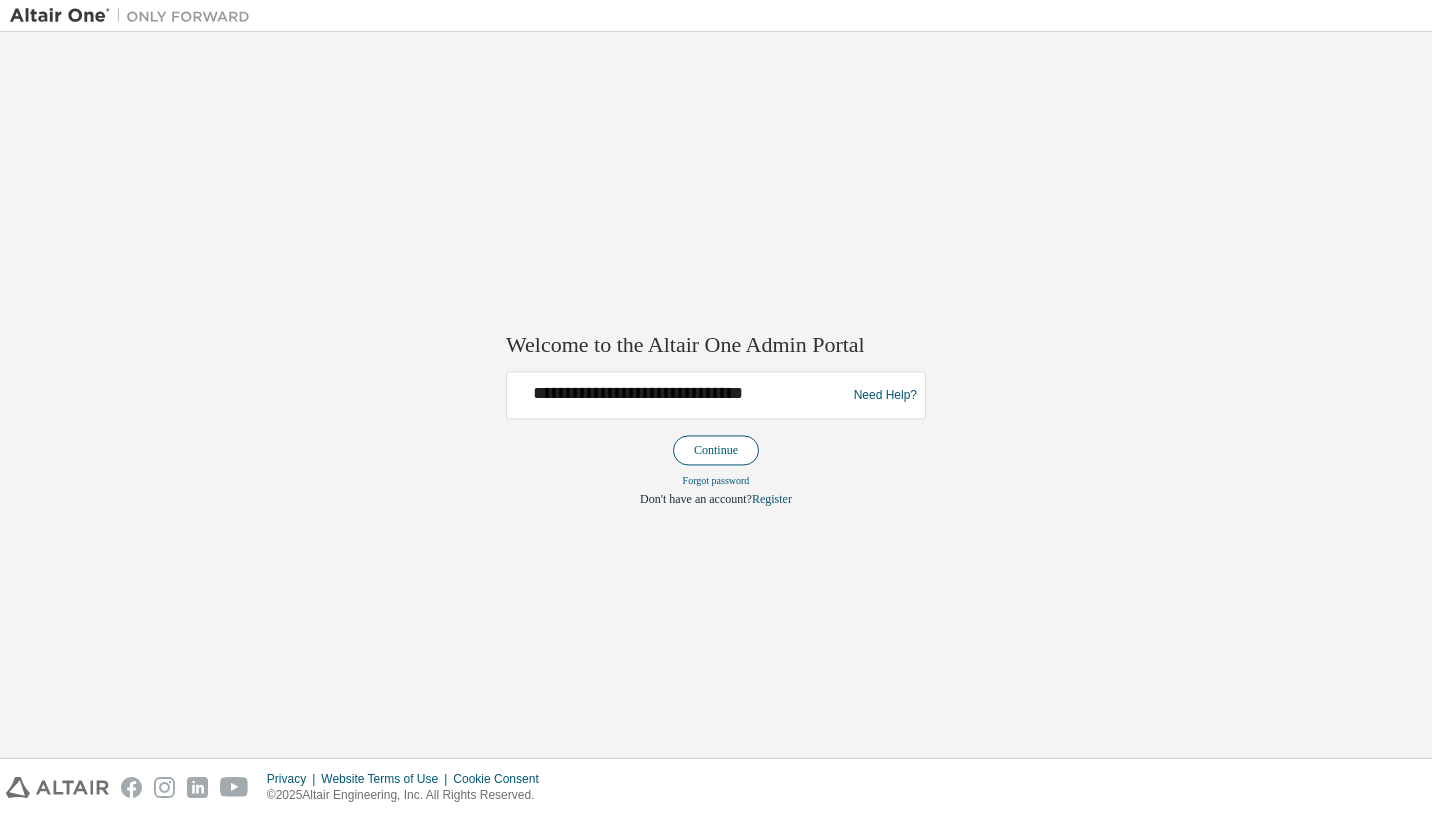click on "Continue" at bounding box center (716, 451) 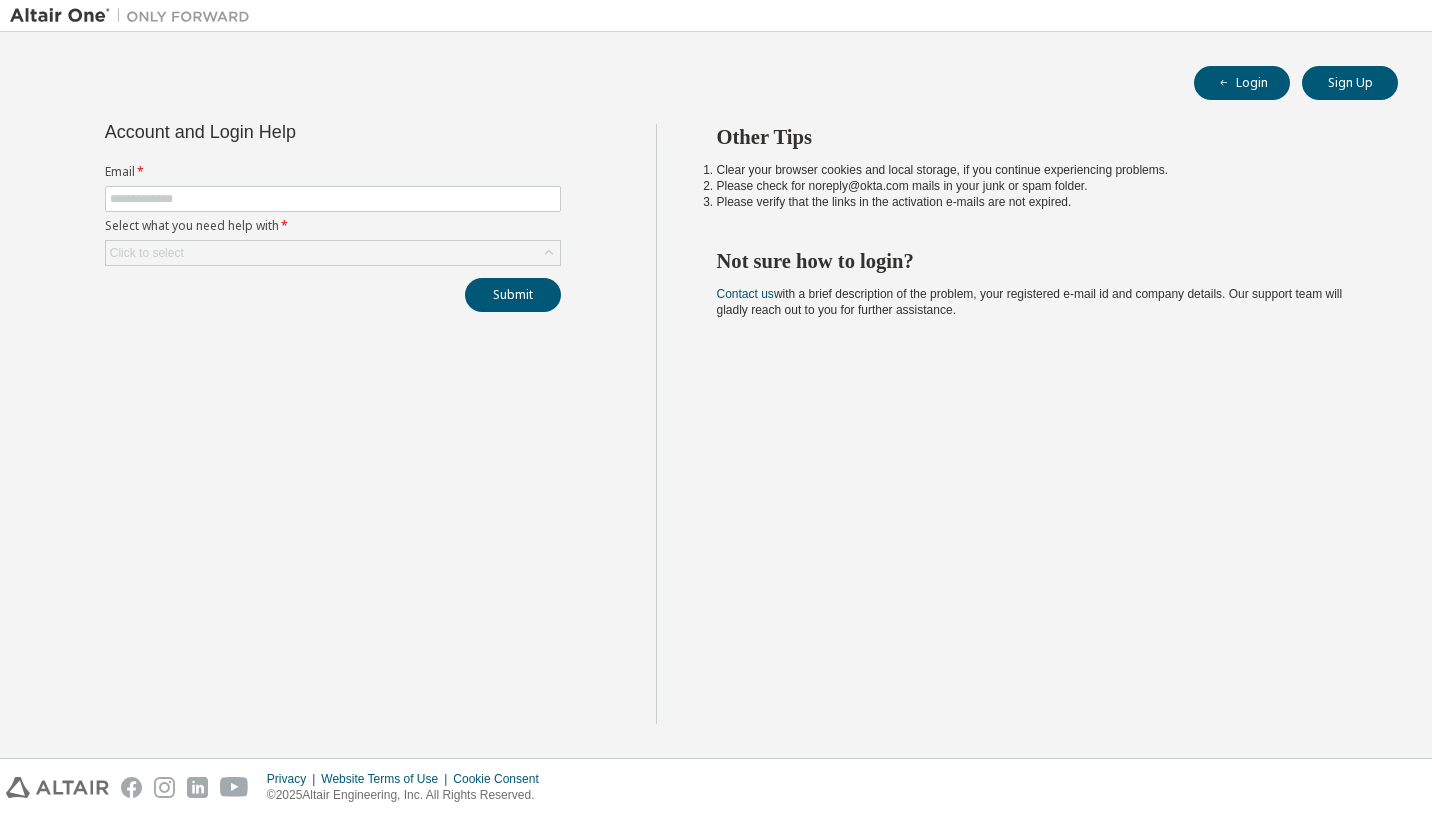 scroll, scrollTop: 0, scrollLeft: 0, axis: both 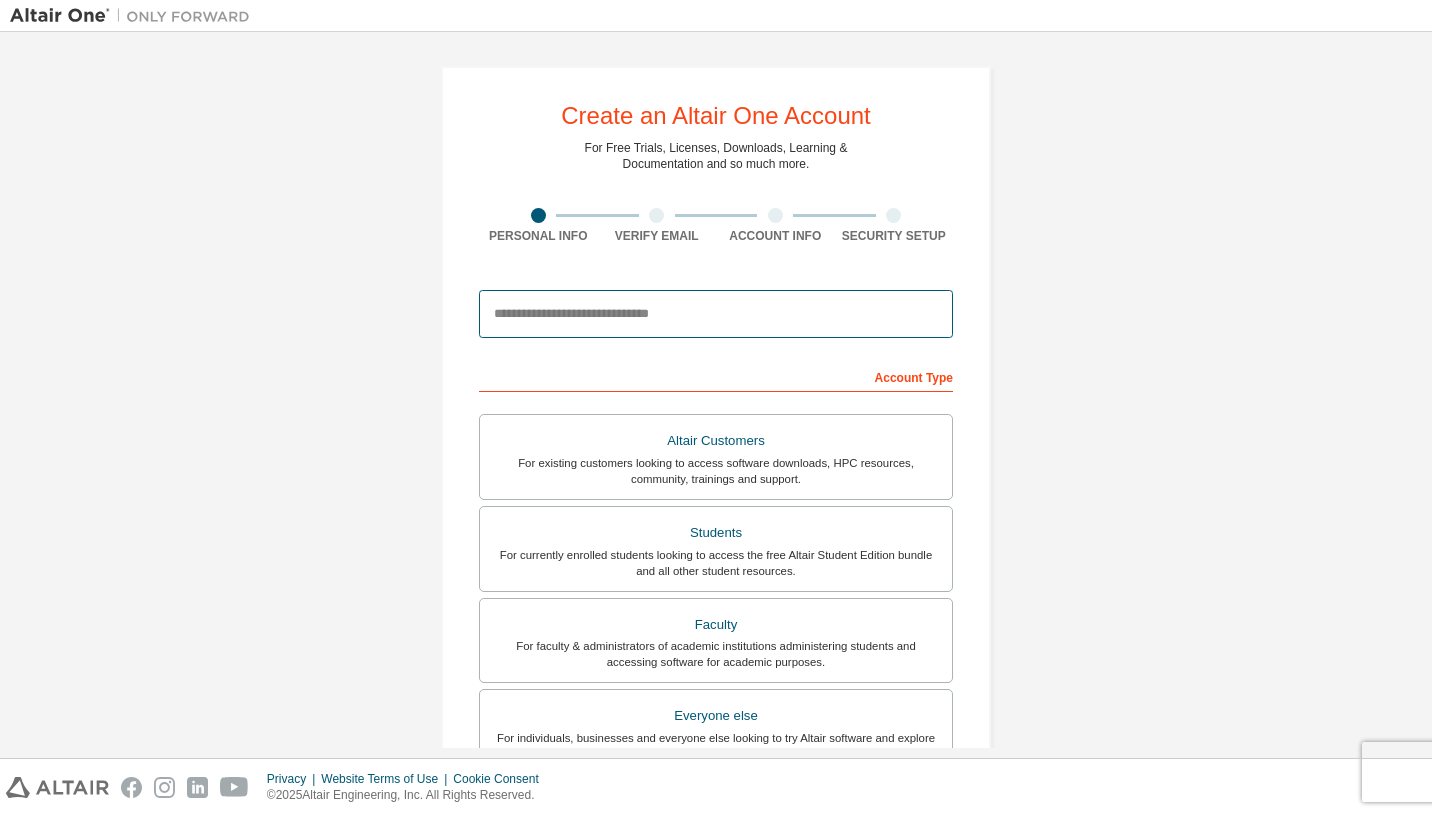 click at bounding box center (716, 314) 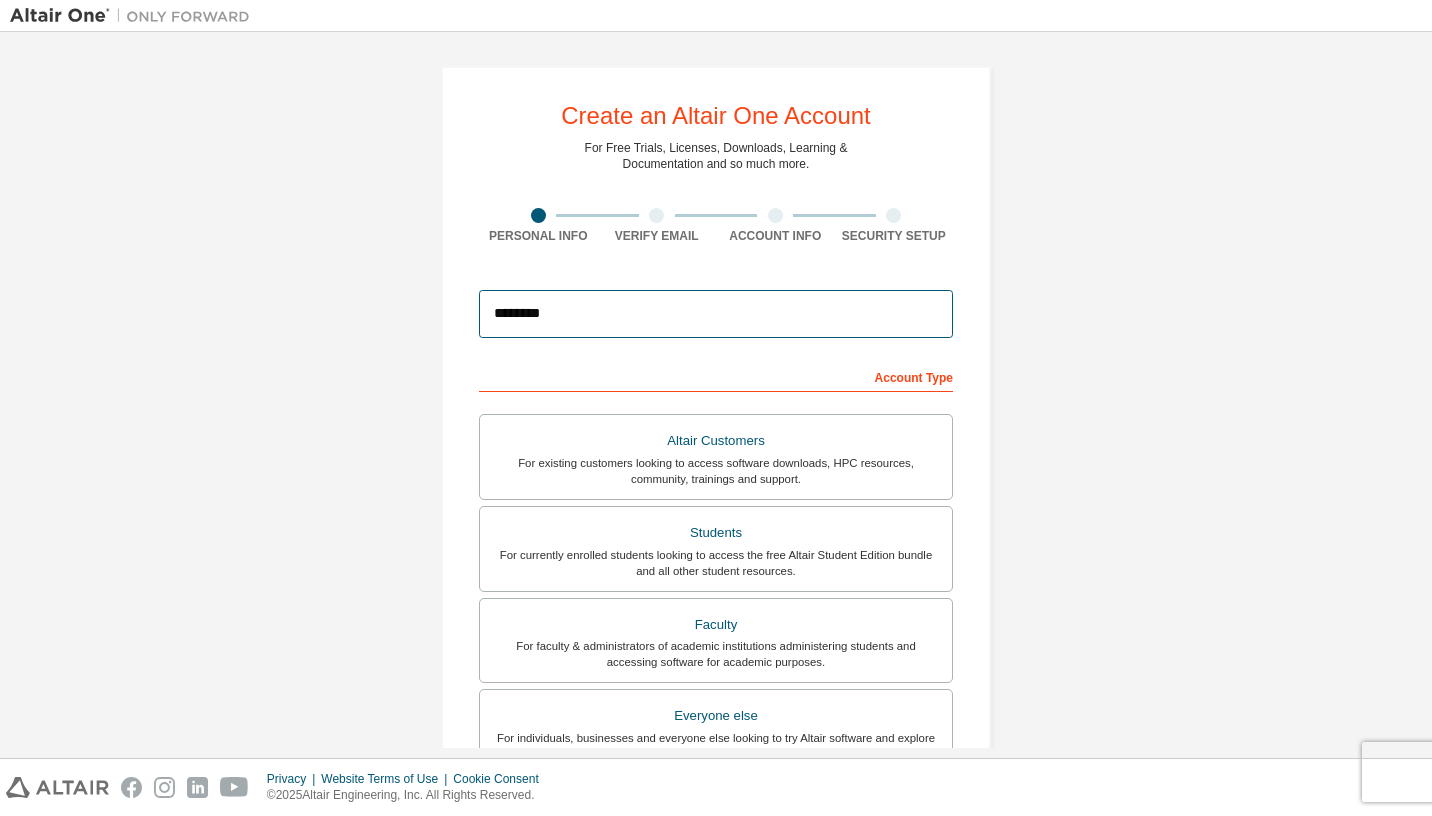 type on "*********" 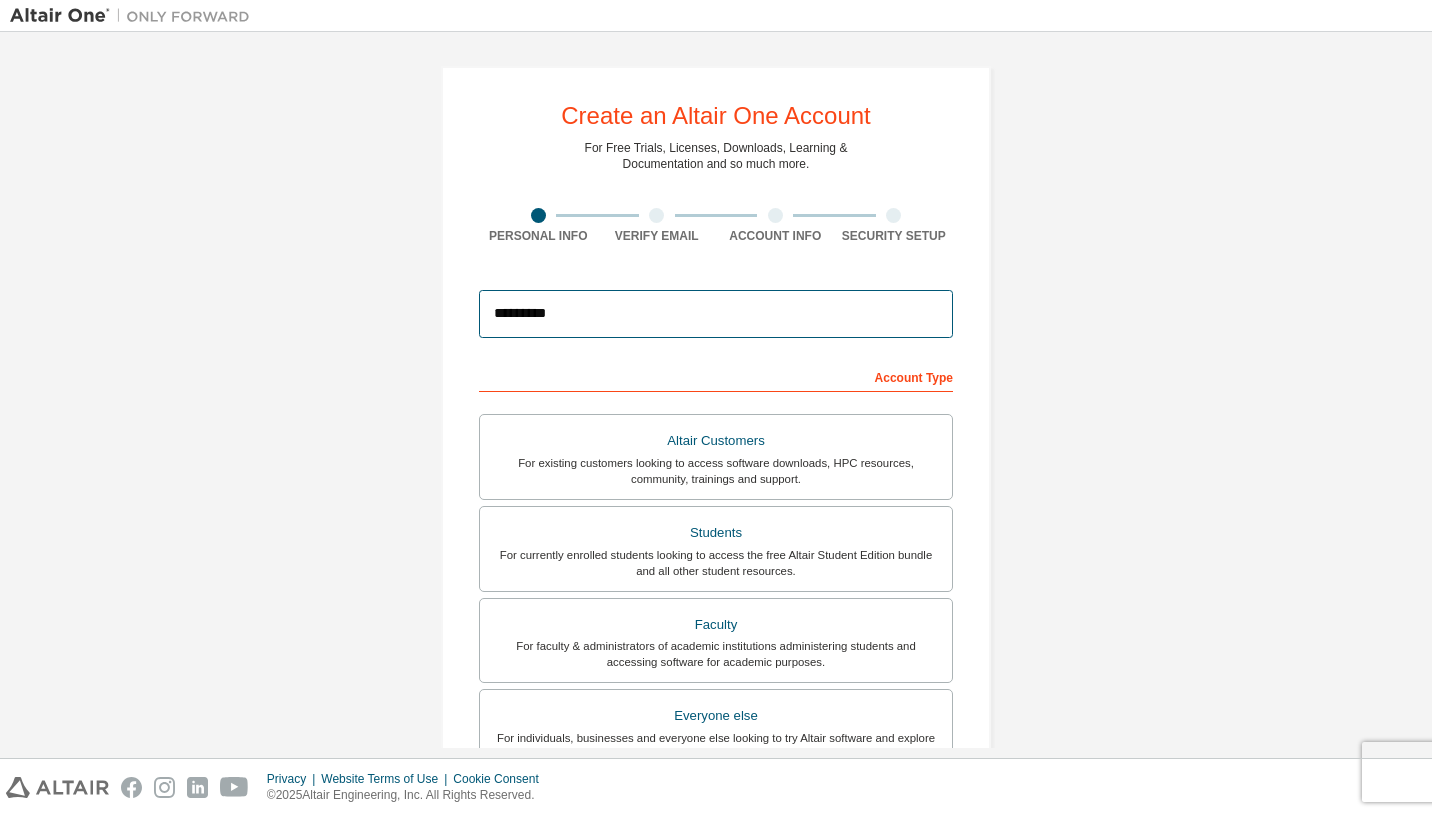 click on "*********" at bounding box center (716, 314) 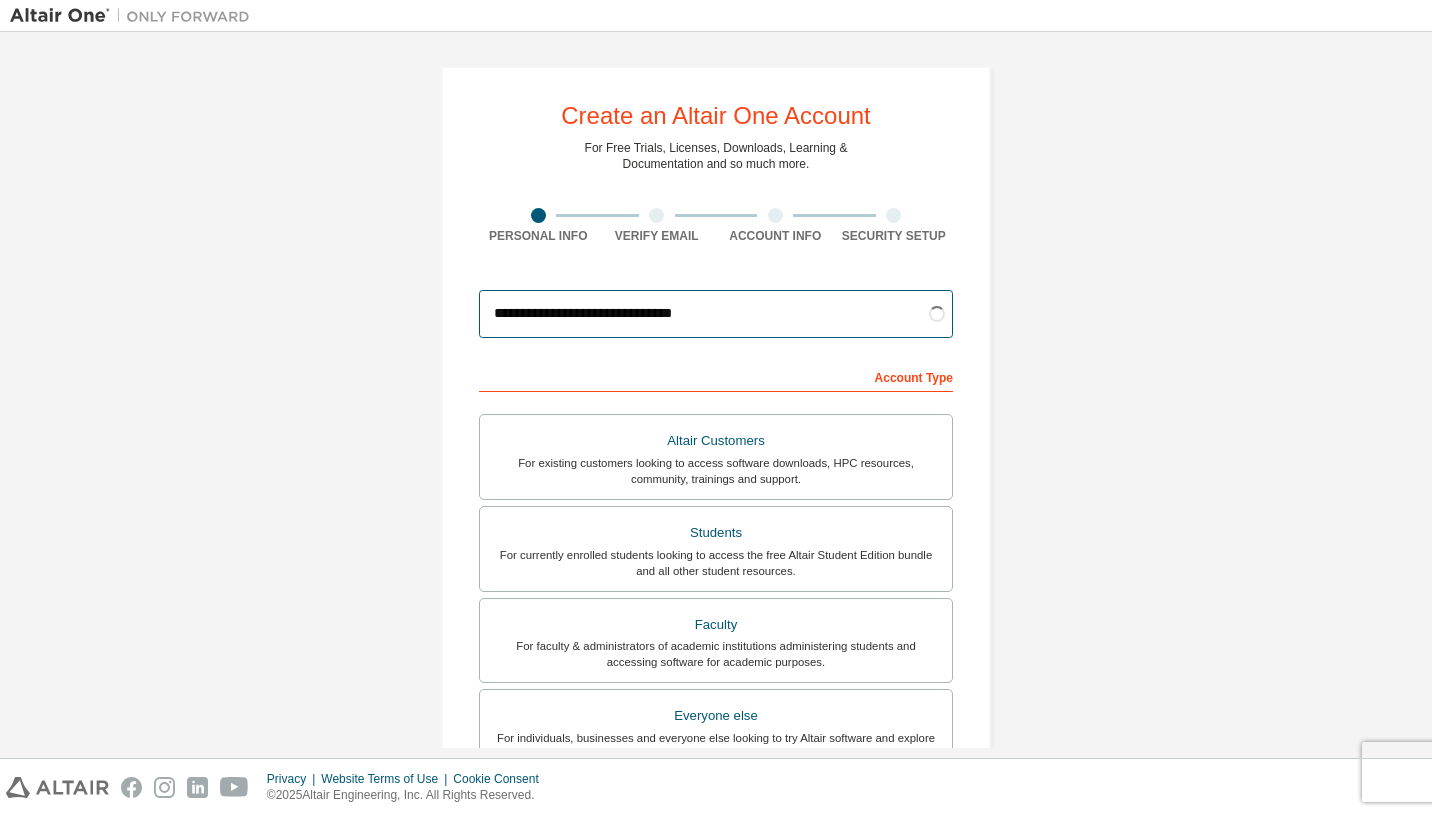 scroll, scrollTop: 49, scrollLeft: 0, axis: vertical 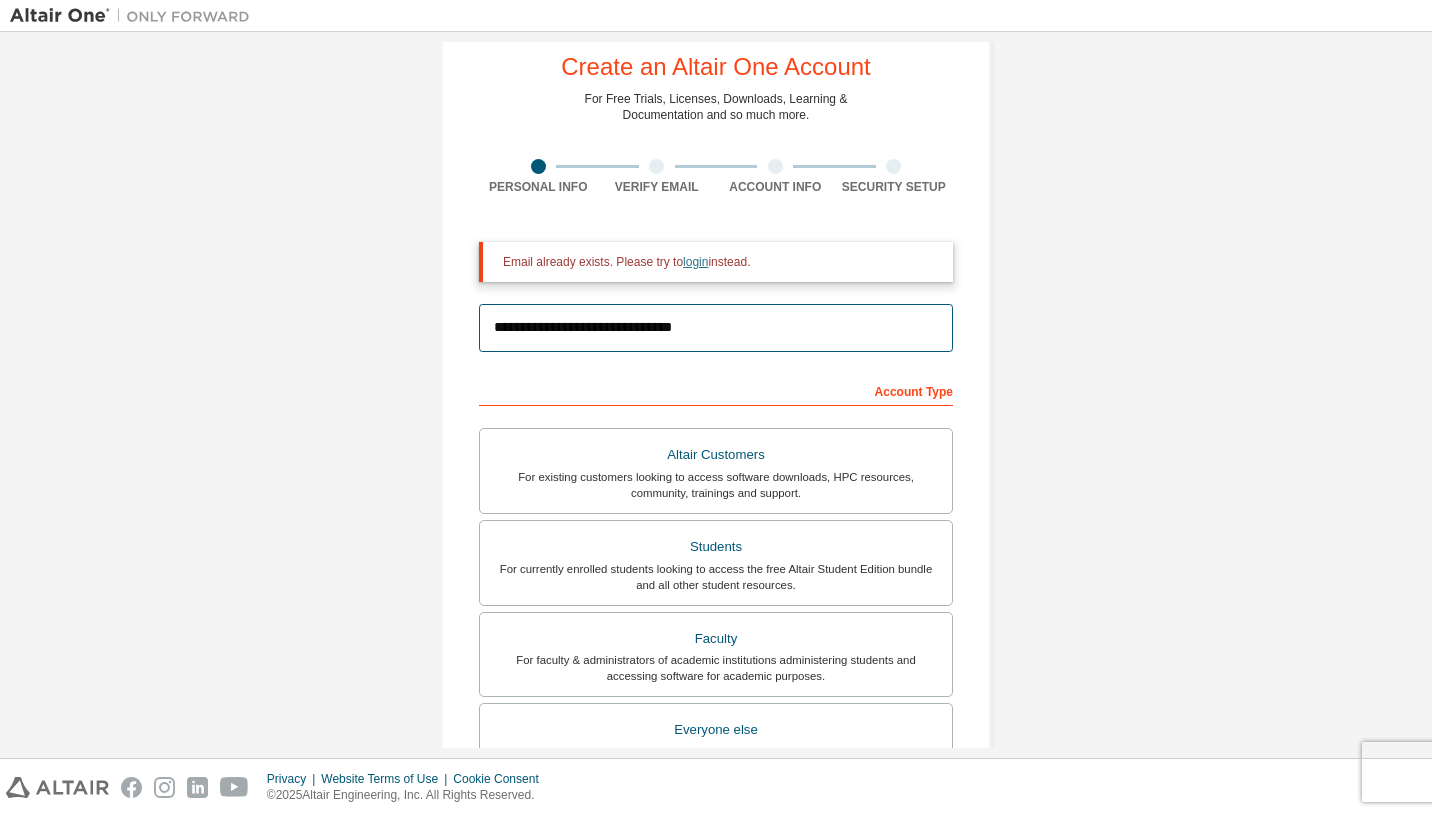 type on "**********" 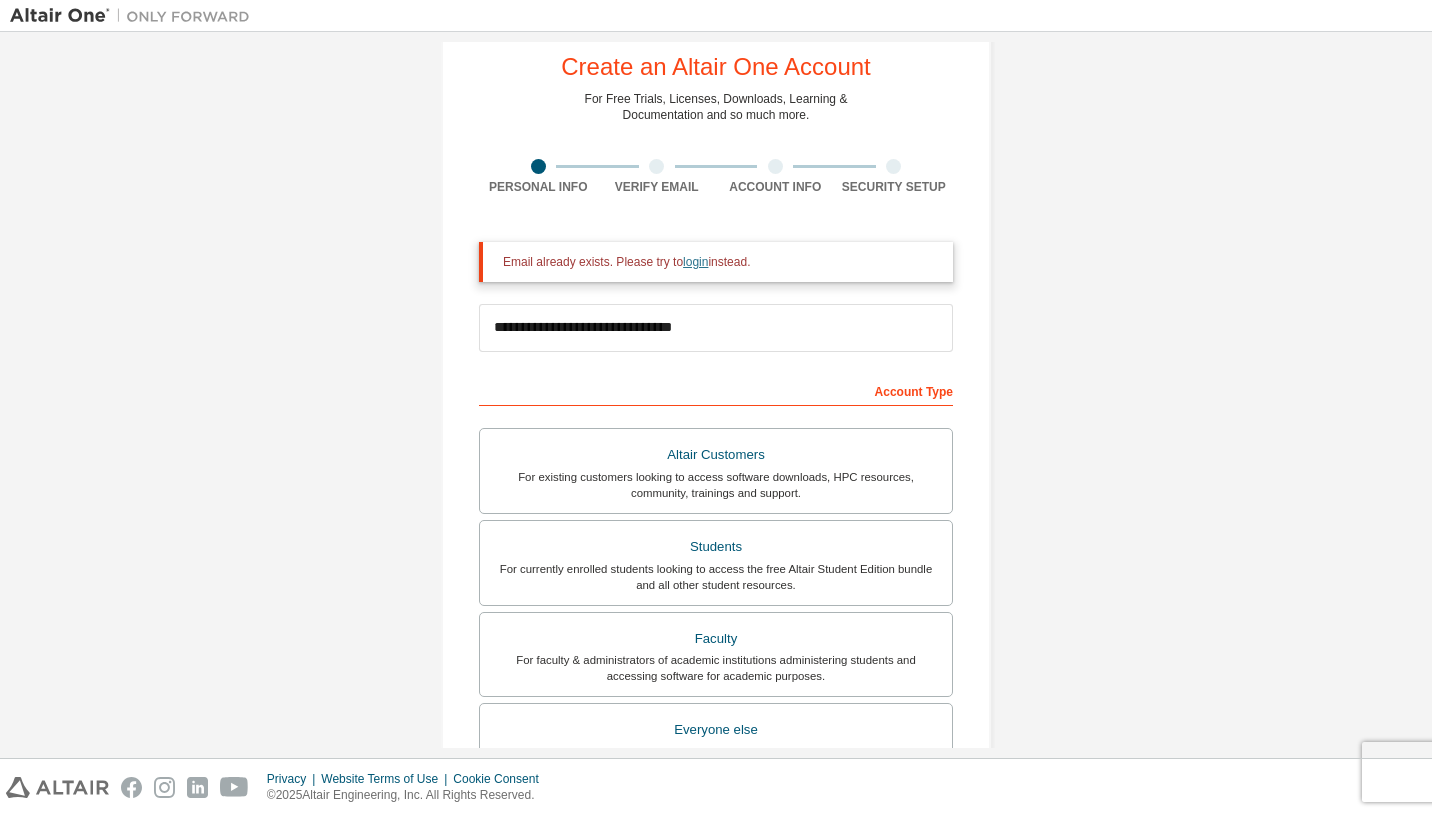 click on "login" at bounding box center [695, 262] 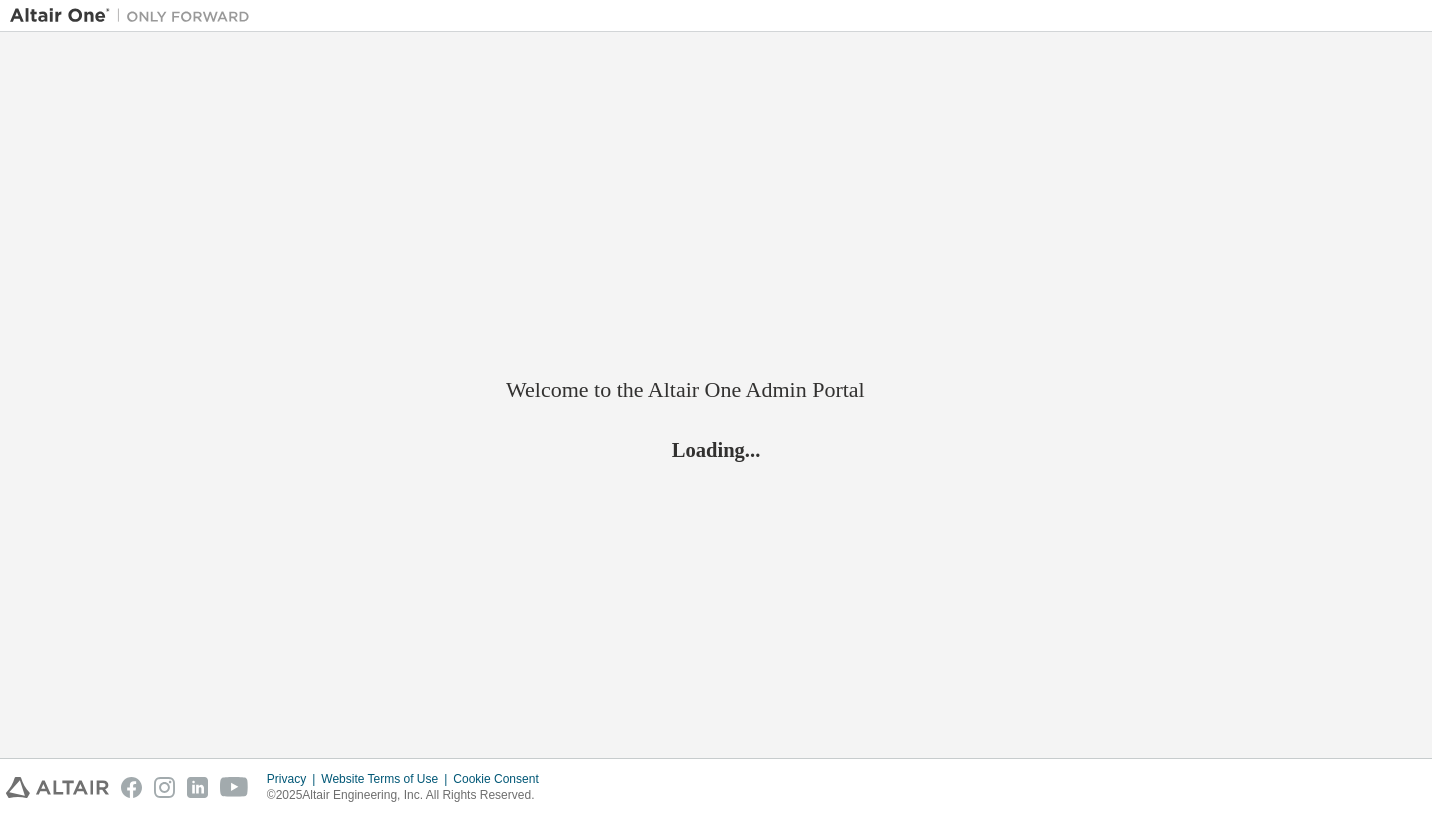 scroll, scrollTop: 0, scrollLeft: 0, axis: both 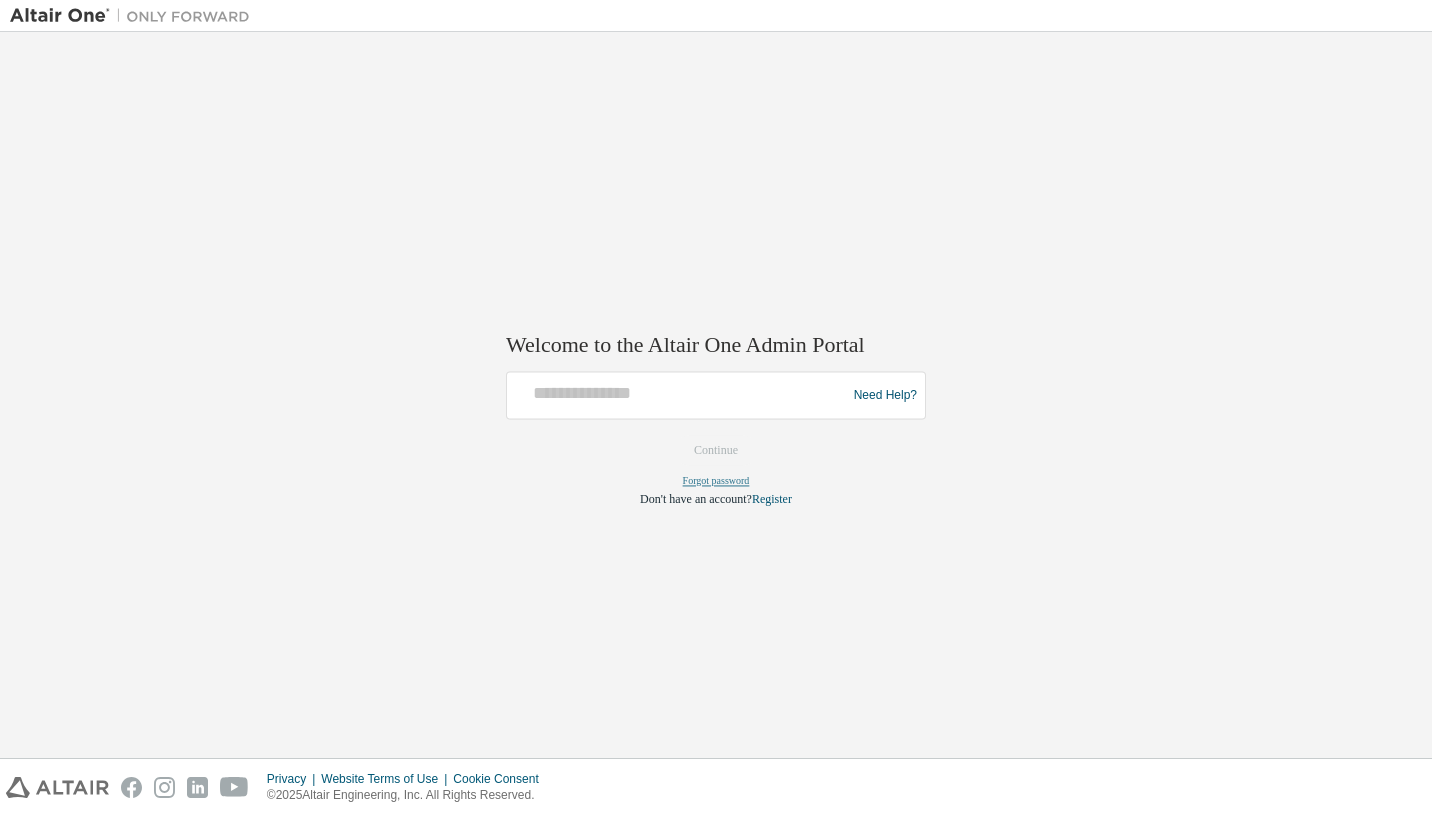 click on "Forgot password" at bounding box center [716, 481] 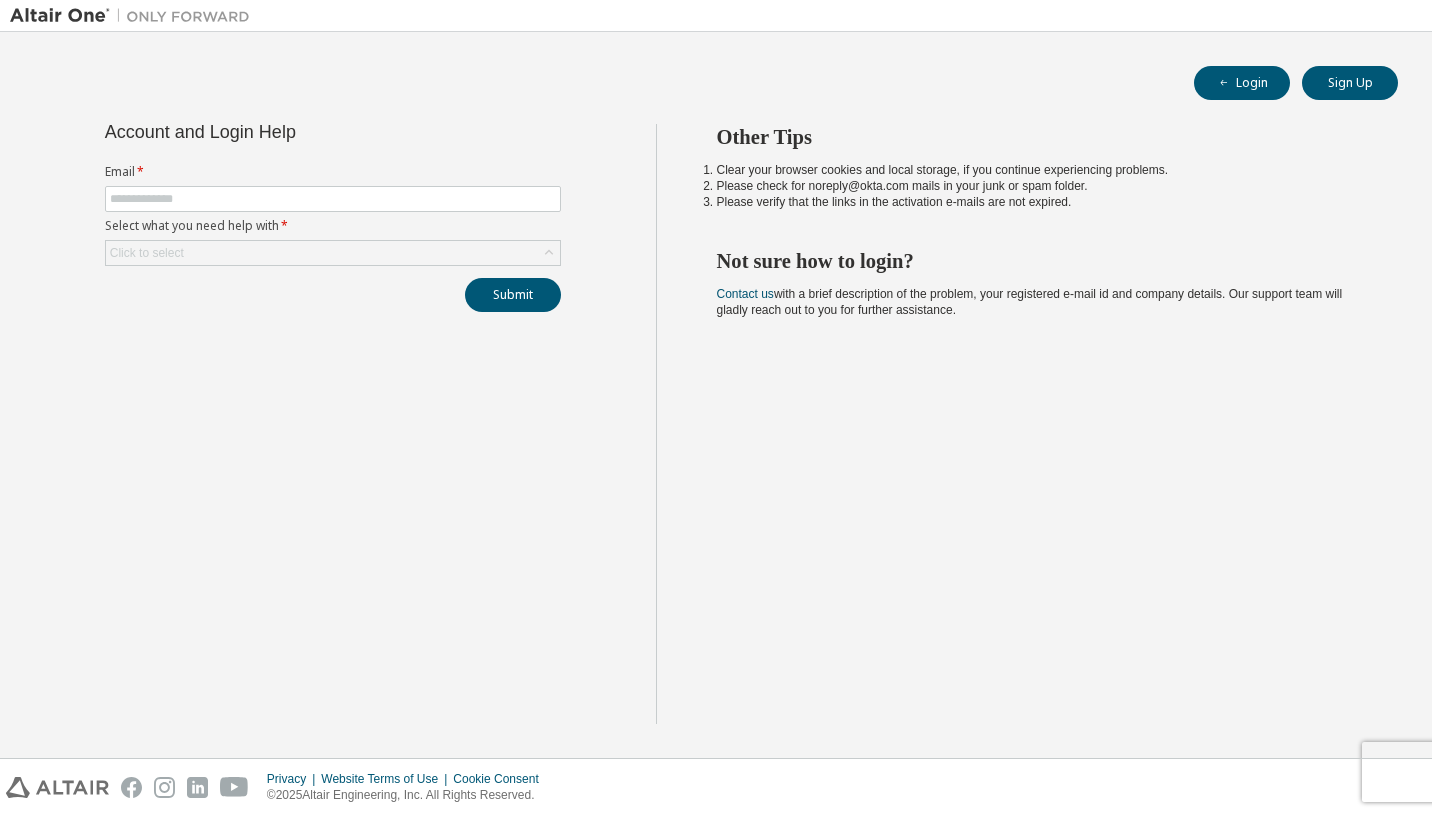 scroll, scrollTop: 0, scrollLeft: 0, axis: both 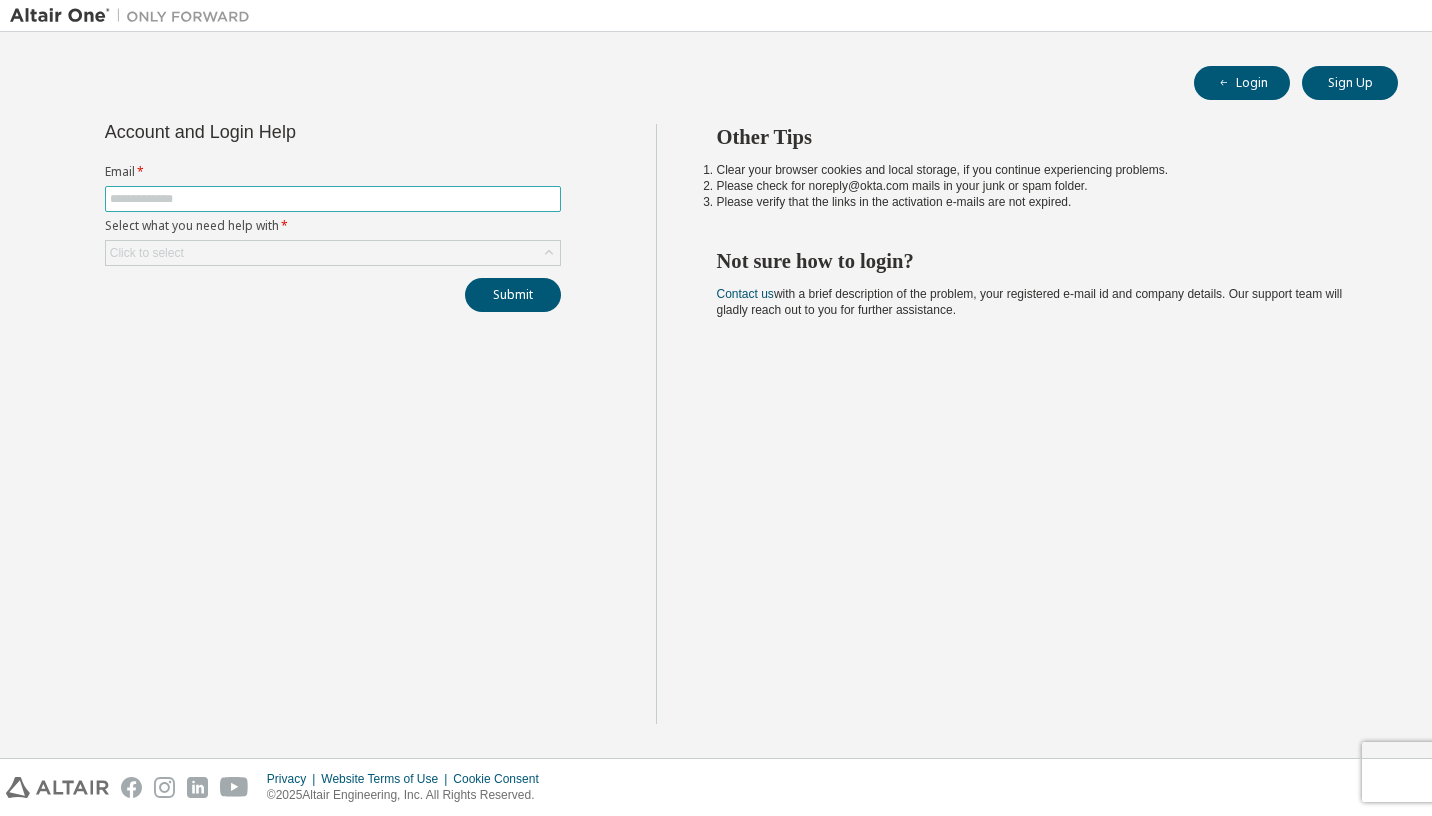 click at bounding box center (333, 199) 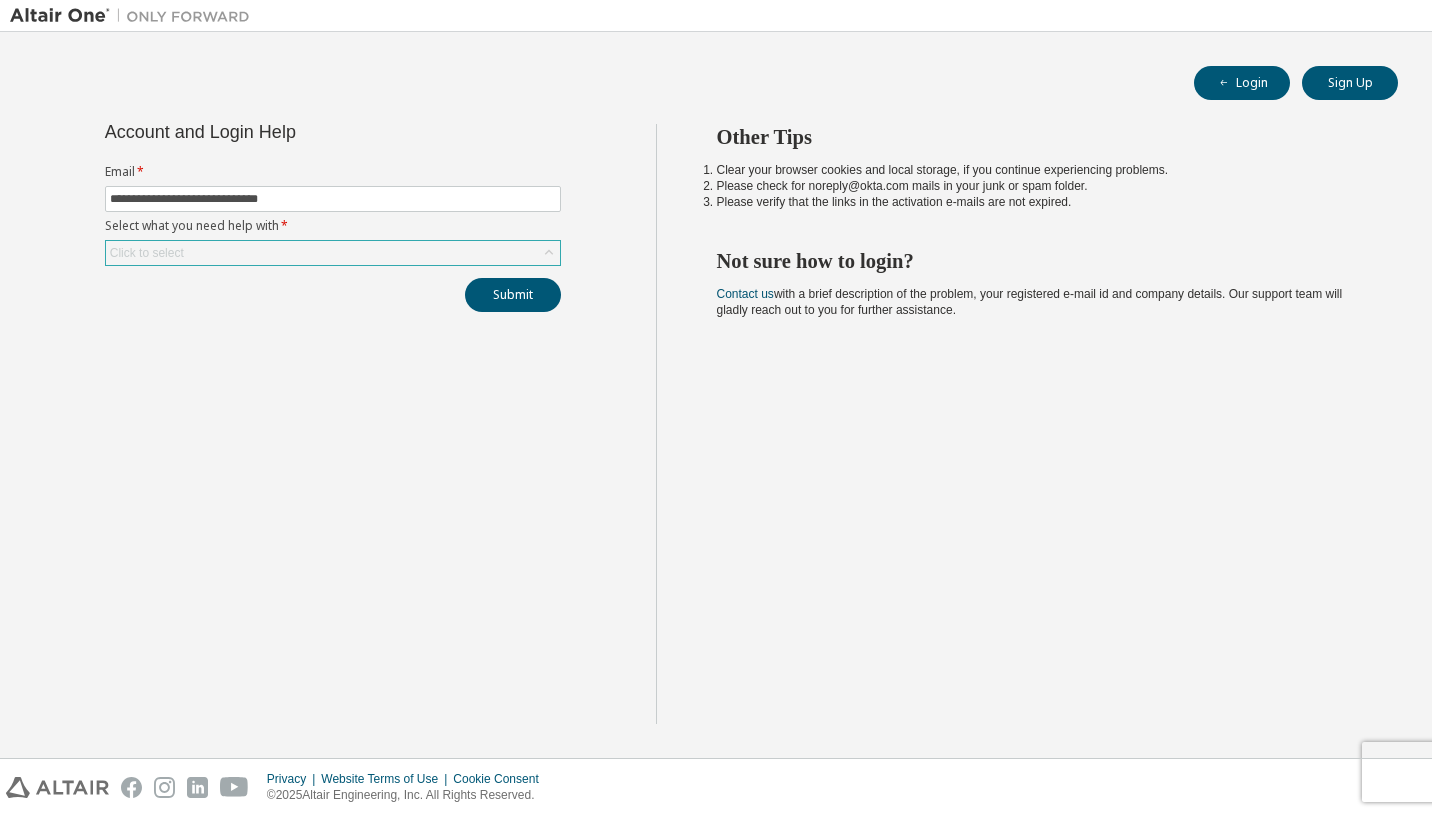 click on "Click to select" at bounding box center (333, 253) 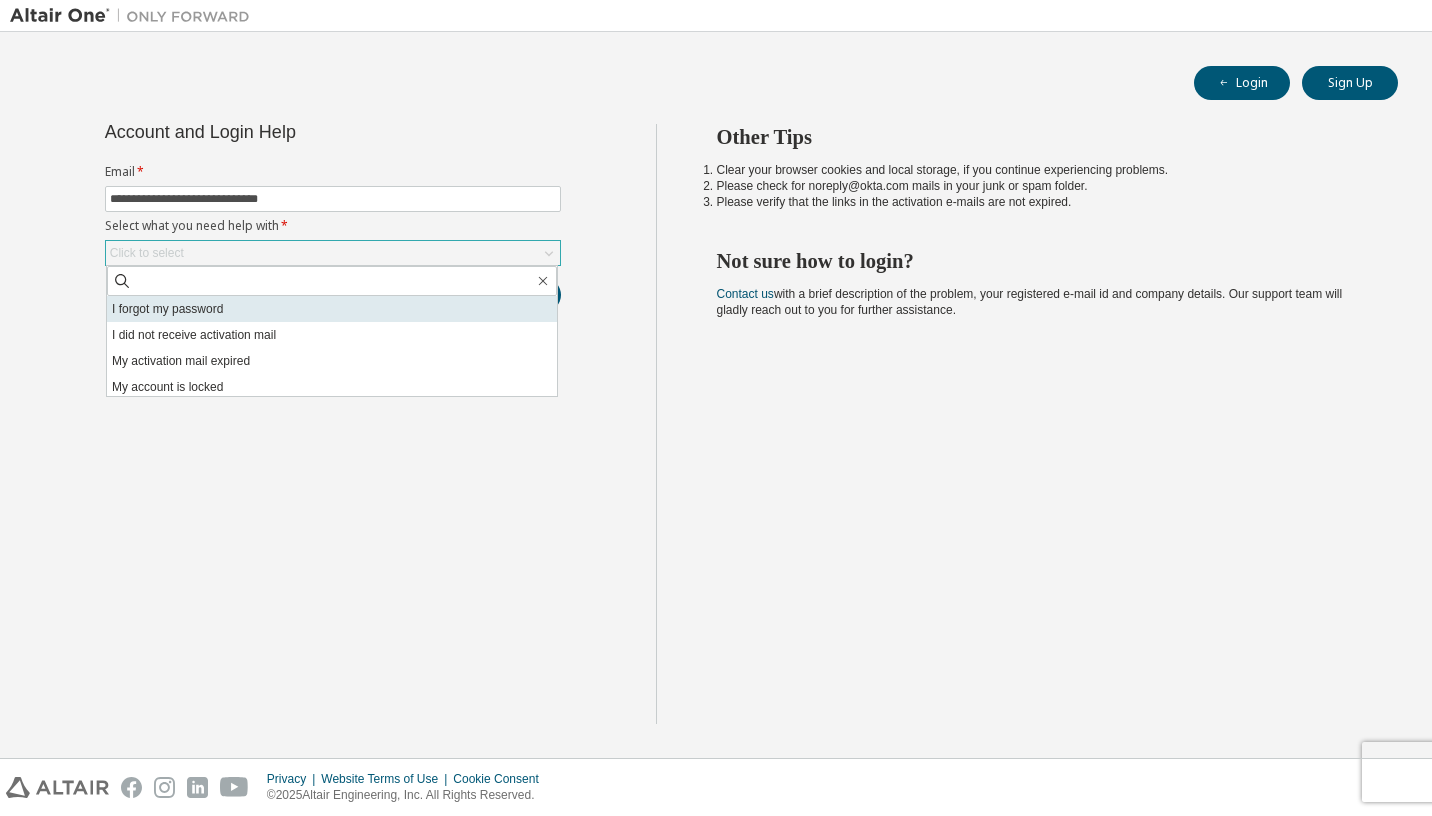 click on "I forgot my password" at bounding box center (332, 309) 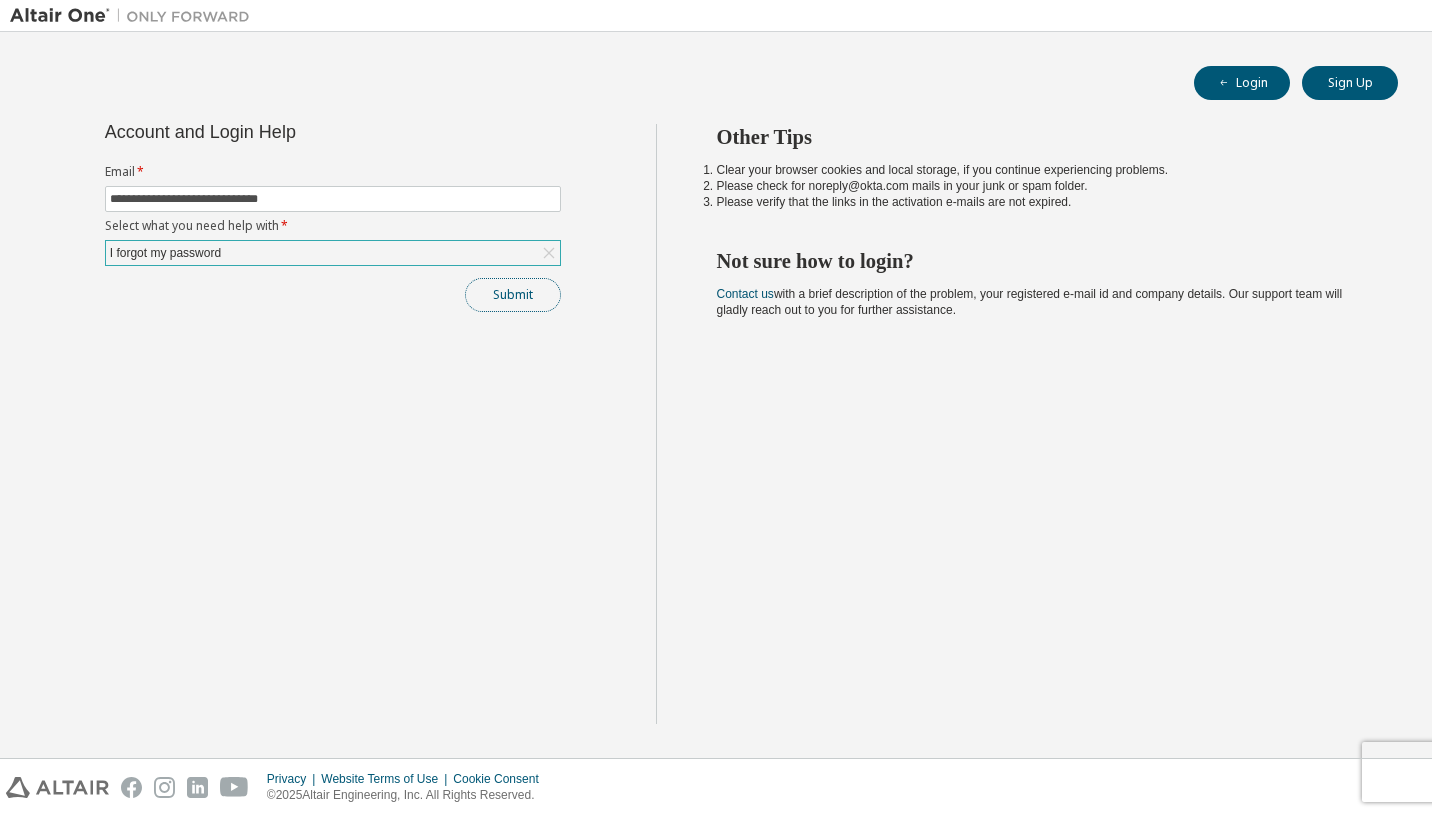 click on "Submit" at bounding box center (513, 295) 